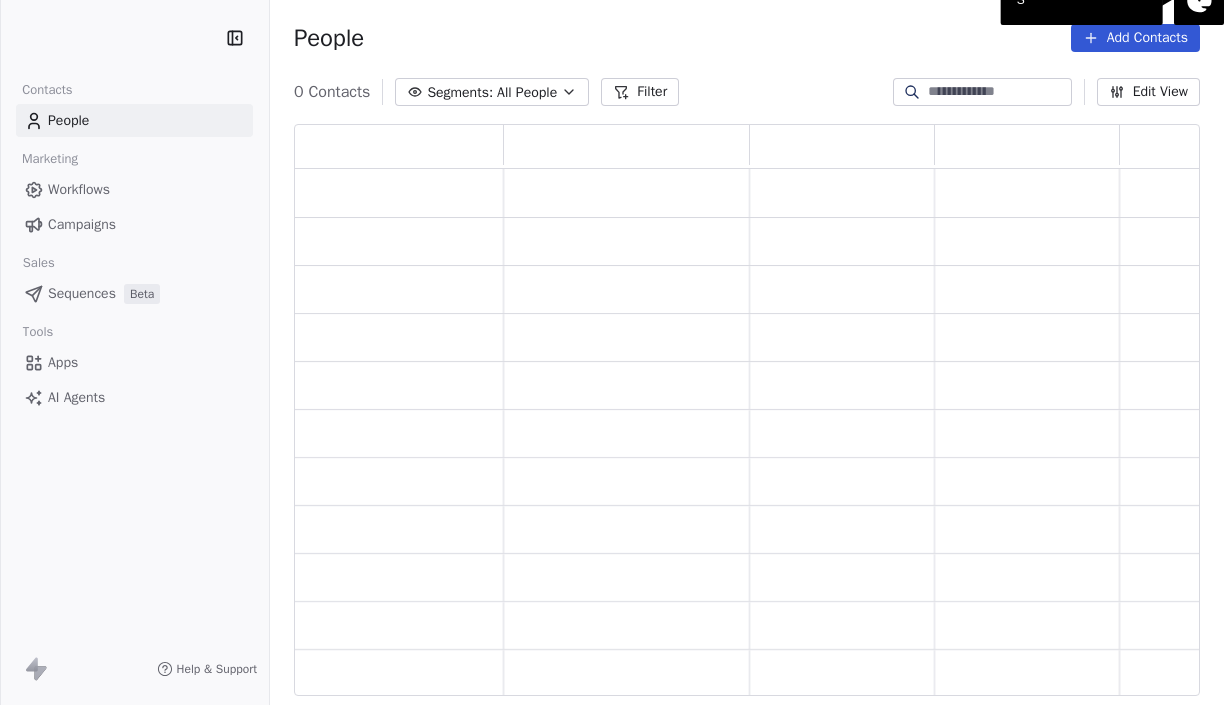 scroll, scrollTop: 0, scrollLeft: 0, axis: both 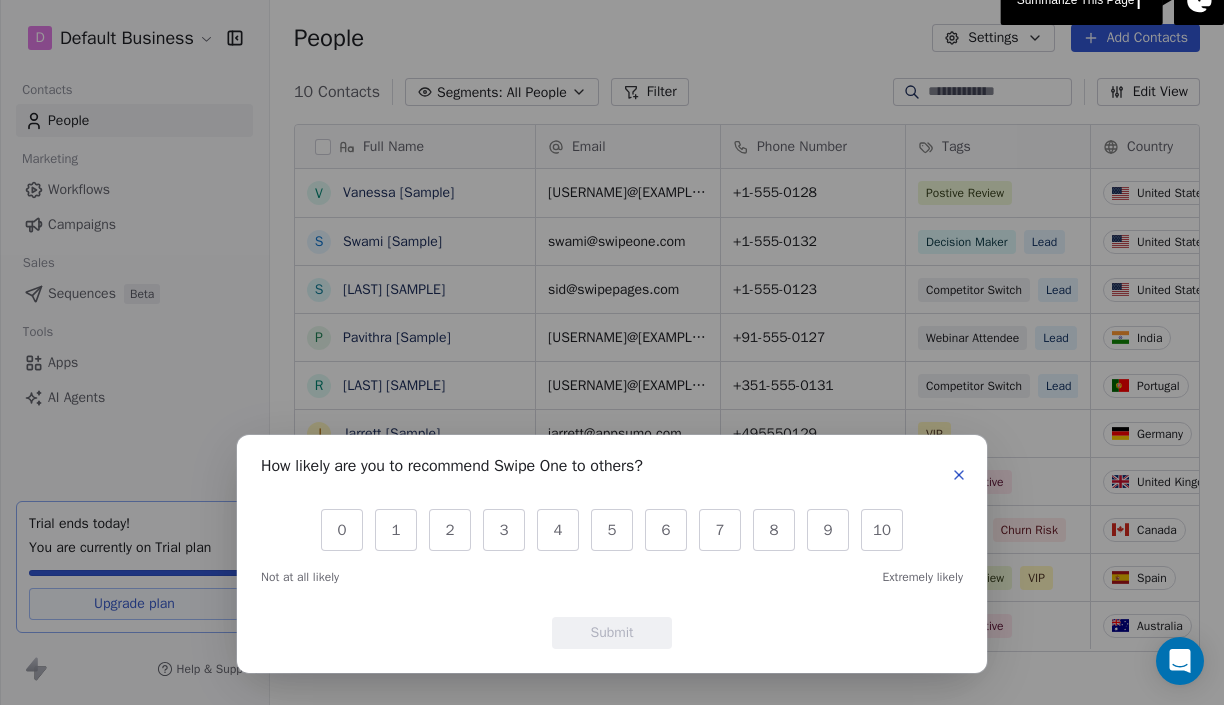 click 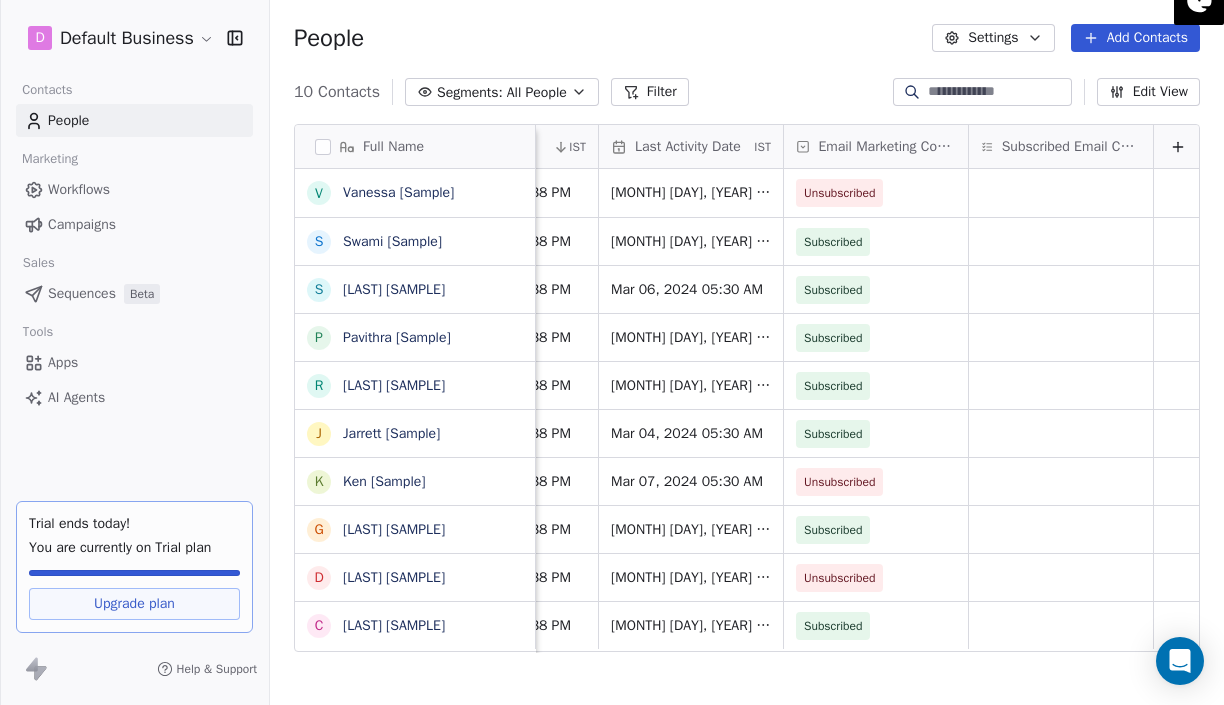 scroll, scrollTop: 0, scrollLeft: 1975, axis: horizontal 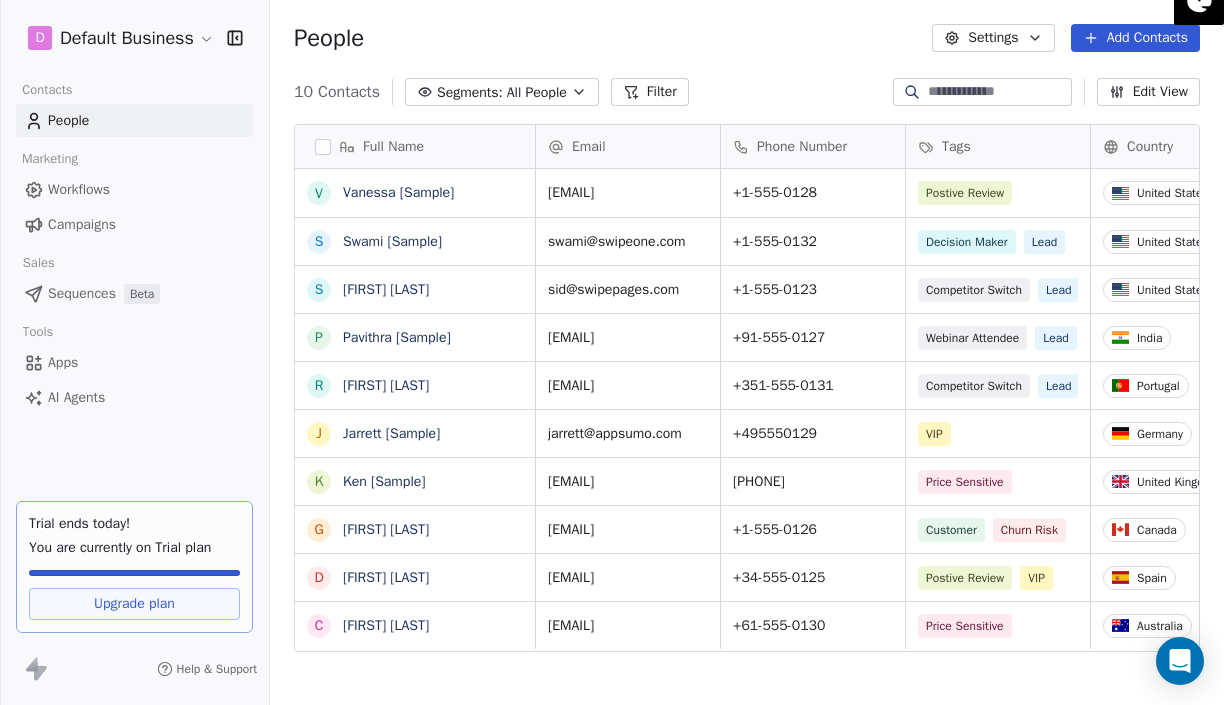 click 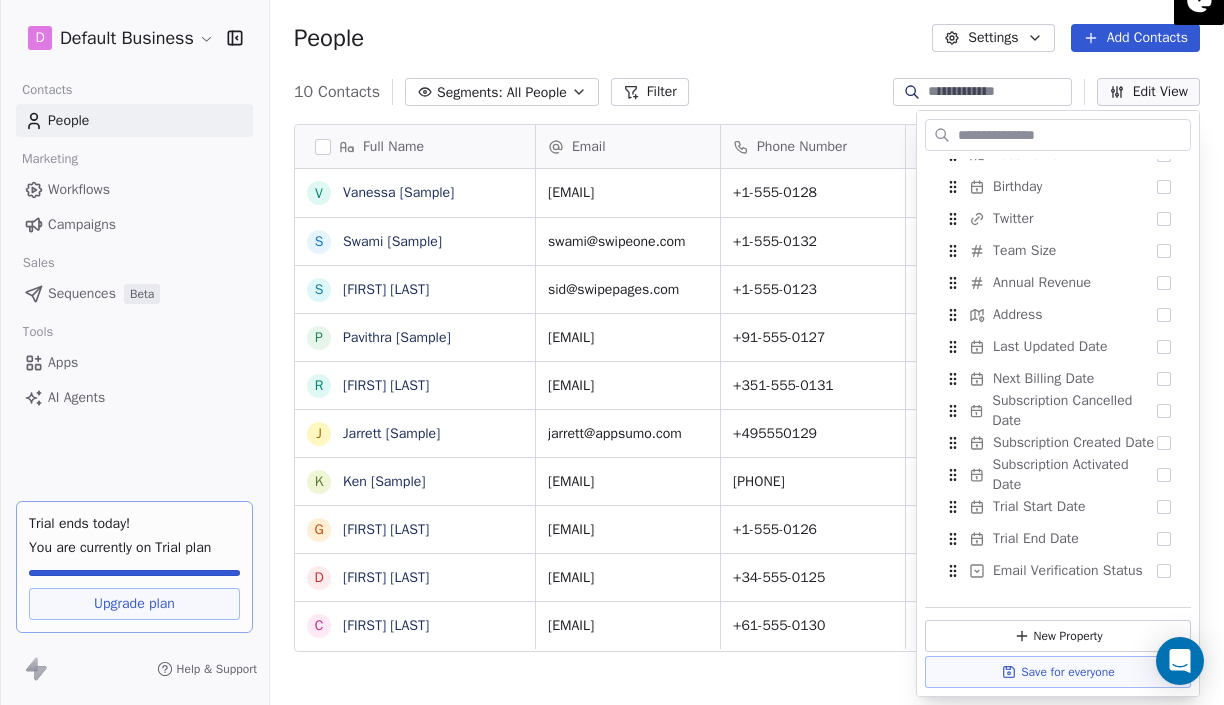 scroll, scrollTop: 0, scrollLeft: 0, axis: both 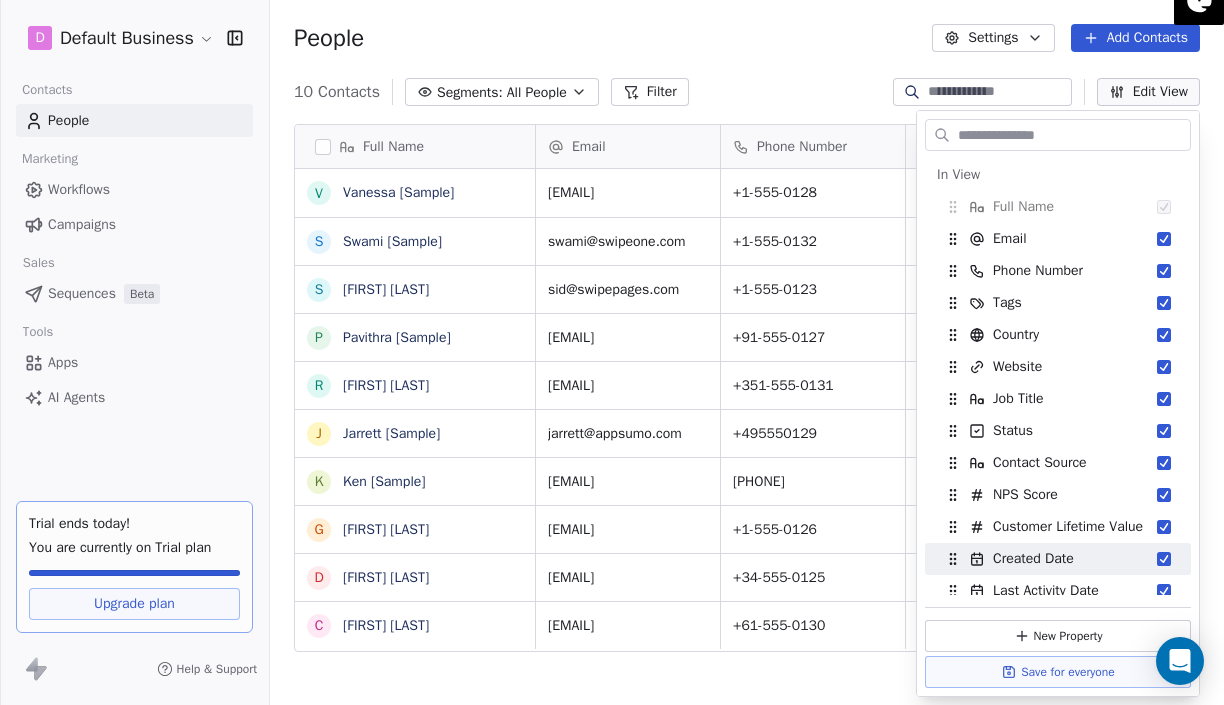 click on "Full Name V Vanessa [Sample] S Swami [Sample] S Sid [Sample] P Pavithra [Sample] R Ram [Sample] J Jarrett [Sample] K Ken [Sample] G Ganesan [Sample] D Dusty [Sample] C Caitlin [Sample] Email Phone Number Tags Country Website Job Title Status vanessa@appsumo.com +1-555-0128 Postive Review United States fostergroup.com Managing Director closed_won swami@swipeone.com +1-555-0132 Decision Maker Lead United States millerindustries.com President New Lead sid@swipepages.com +1-555-0123 Competitor Switch Lead United States alliedsolutions.com Director of Operations qualifying pavithra@swipepages.com +91-555-0127 Webinar Attendee Lead India techinnovators.in CTO proposal_sent ram@swipeone.com +351-555-0131 Competitor Switch Lead Portugal greensolutions.pt Sustainability Head closed_won jarrett@appsumo.com +495550129 VIP Germany designworks.de Creative Director nurturing ken@swipepages.com 5550124 Price Sensitive United Kingdom globalventures.co.uk CEO contacted gkswami.2006@gmail.com +1-555-0126 Customer Churn Risk" at bounding box center [747, 418] 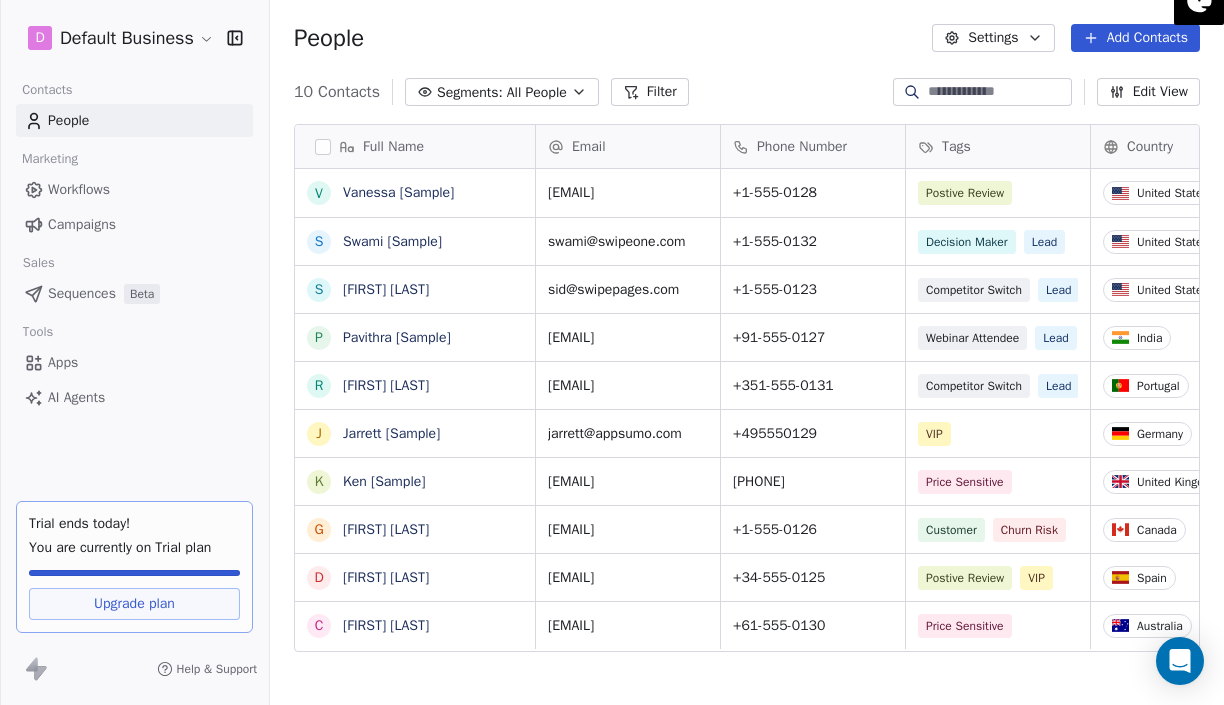 click on "Sequences Beta" at bounding box center [134, 293] 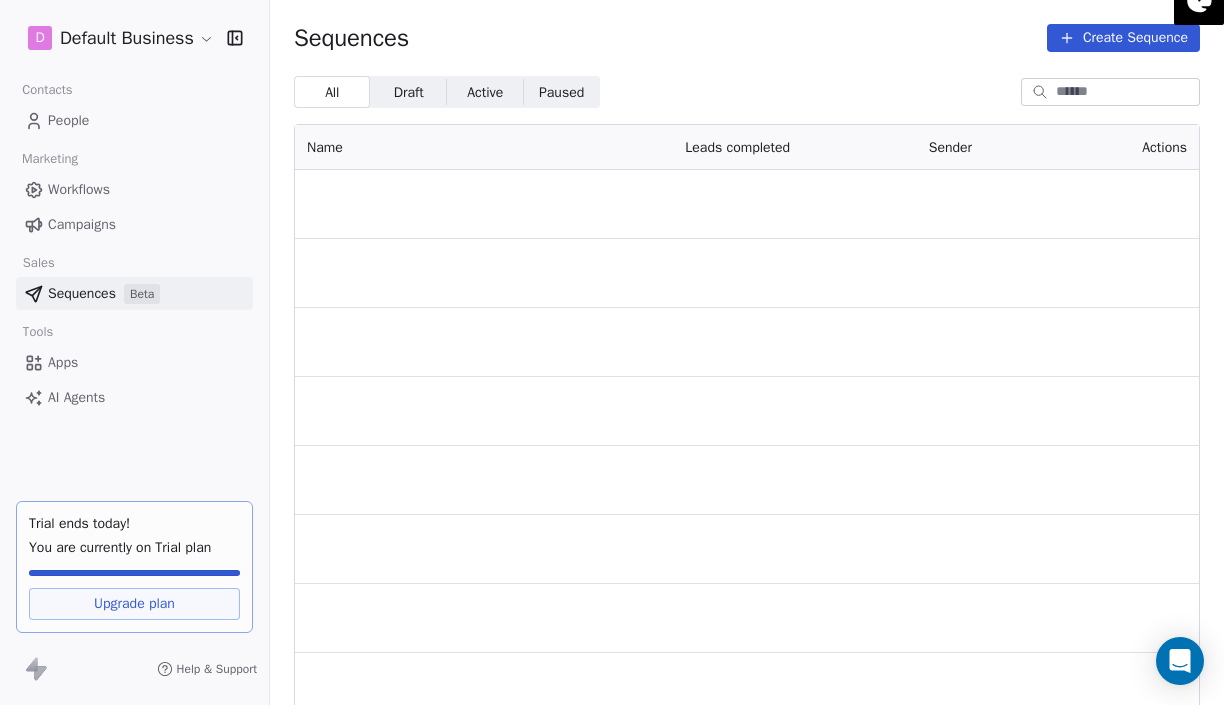 click on "Campaigns" at bounding box center (134, 224) 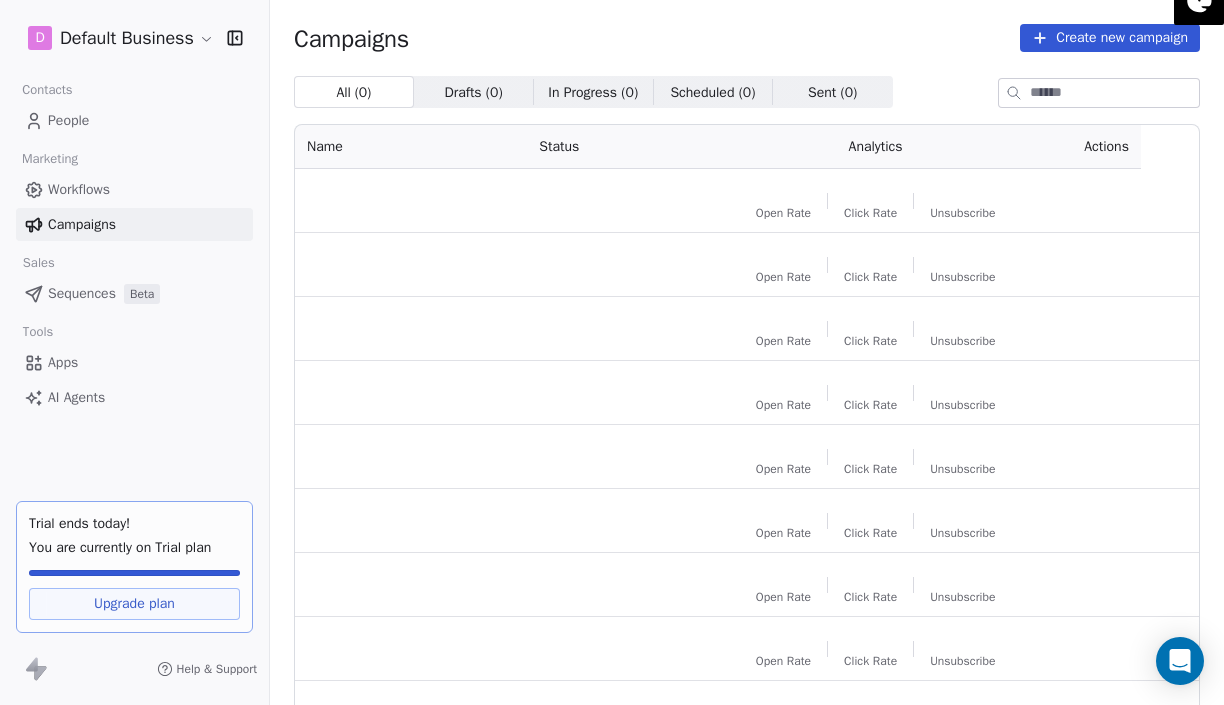 click on "Workflows" at bounding box center (134, 189) 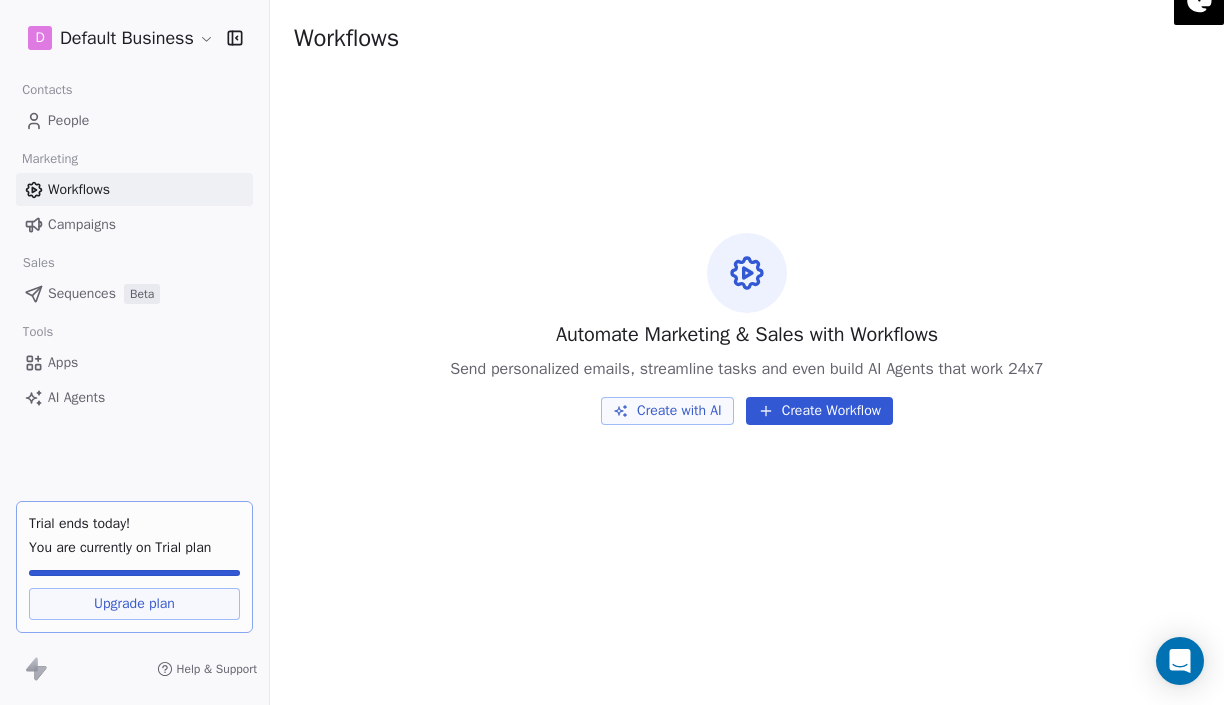 click on "Contacts" at bounding box center (47, 90) 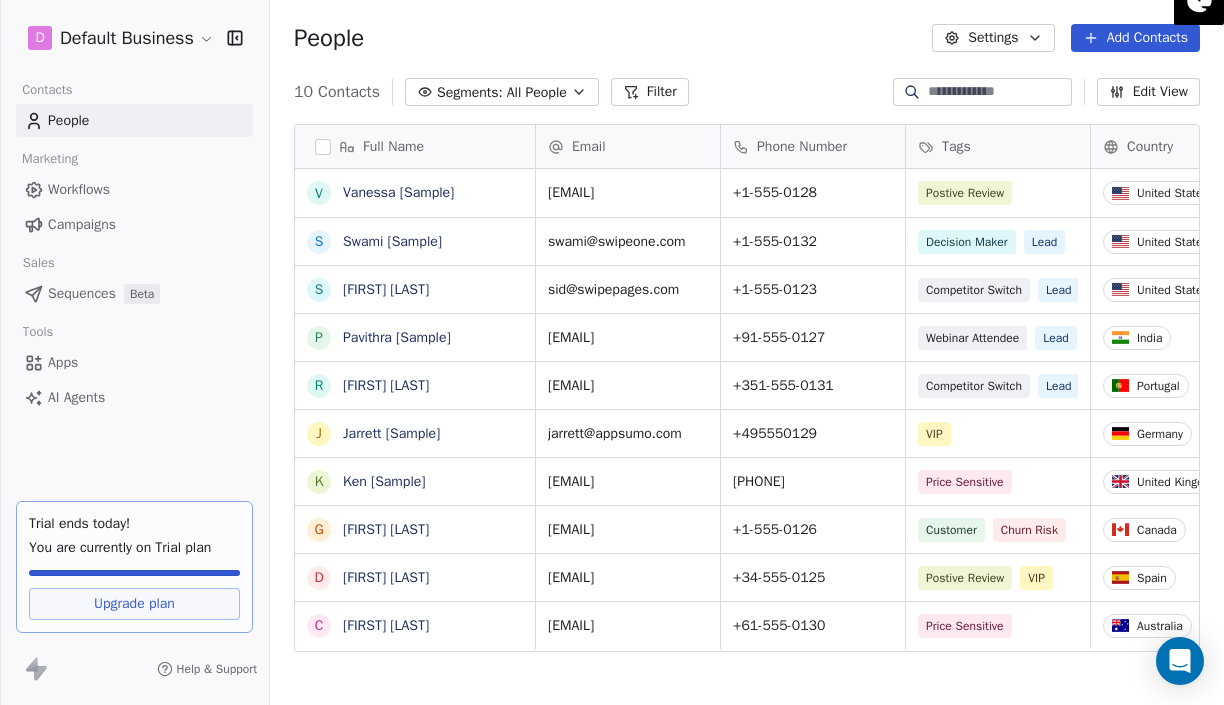 scroll, scrollTop: 0, scrollLeft: 1, axis: horizontal 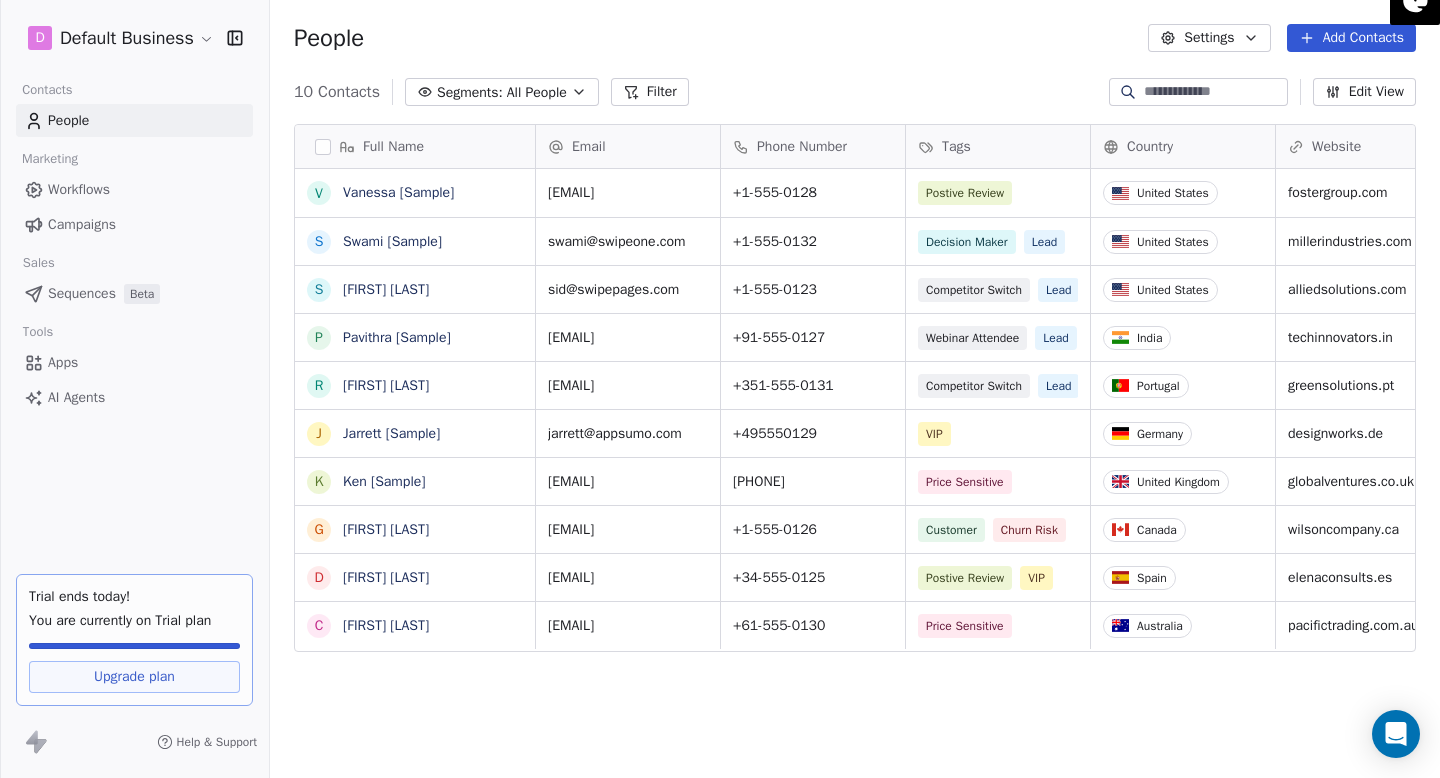 click 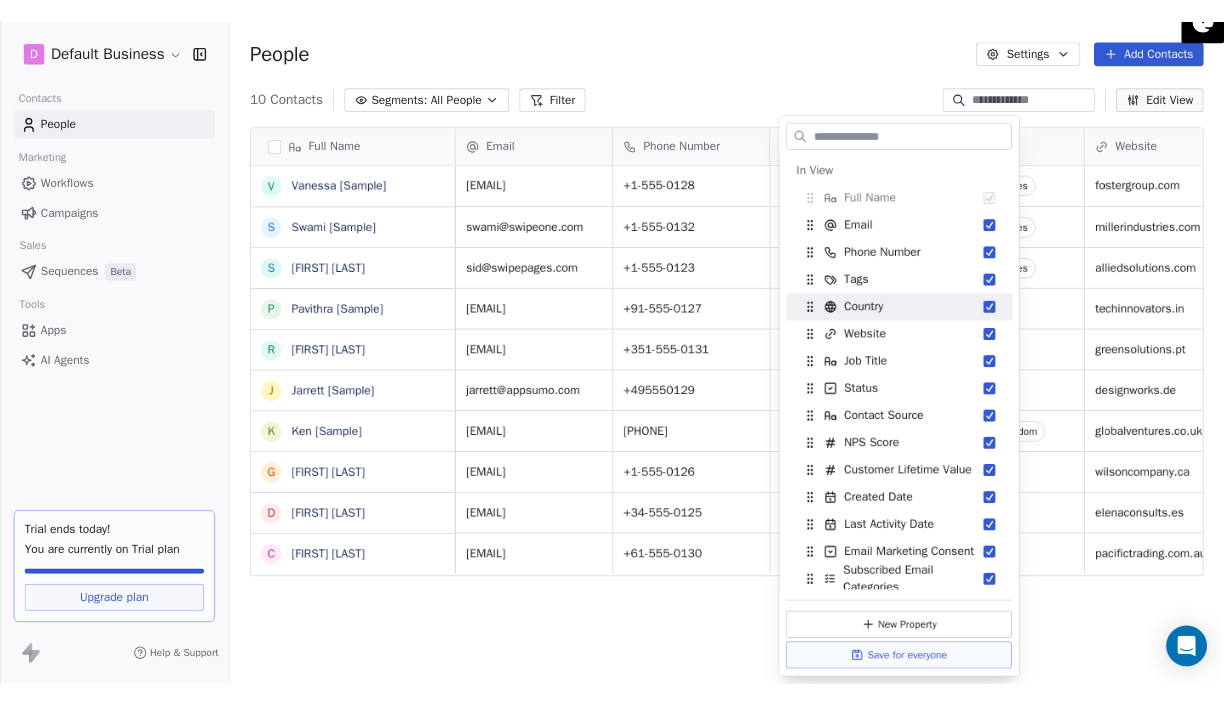 scroll, scrollTop: 620, scrollLeft: 954, axis: both 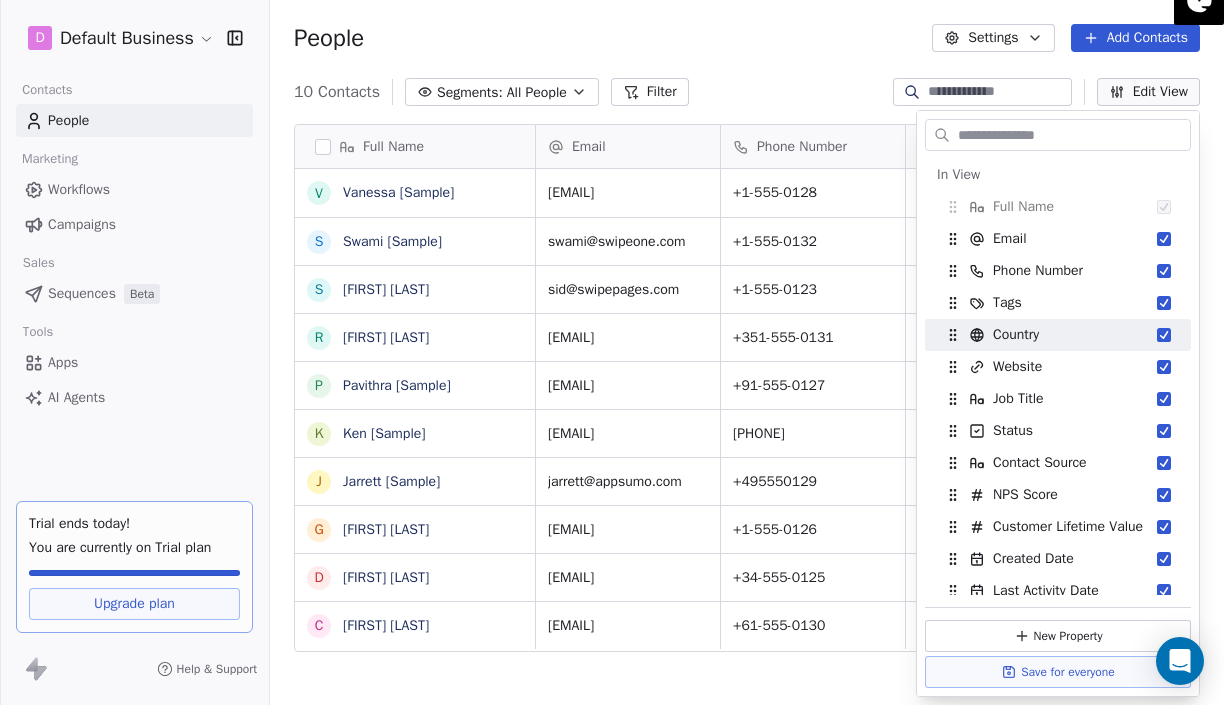 click on "People Settings  Add Contacts" at bounding box center (747, 38) 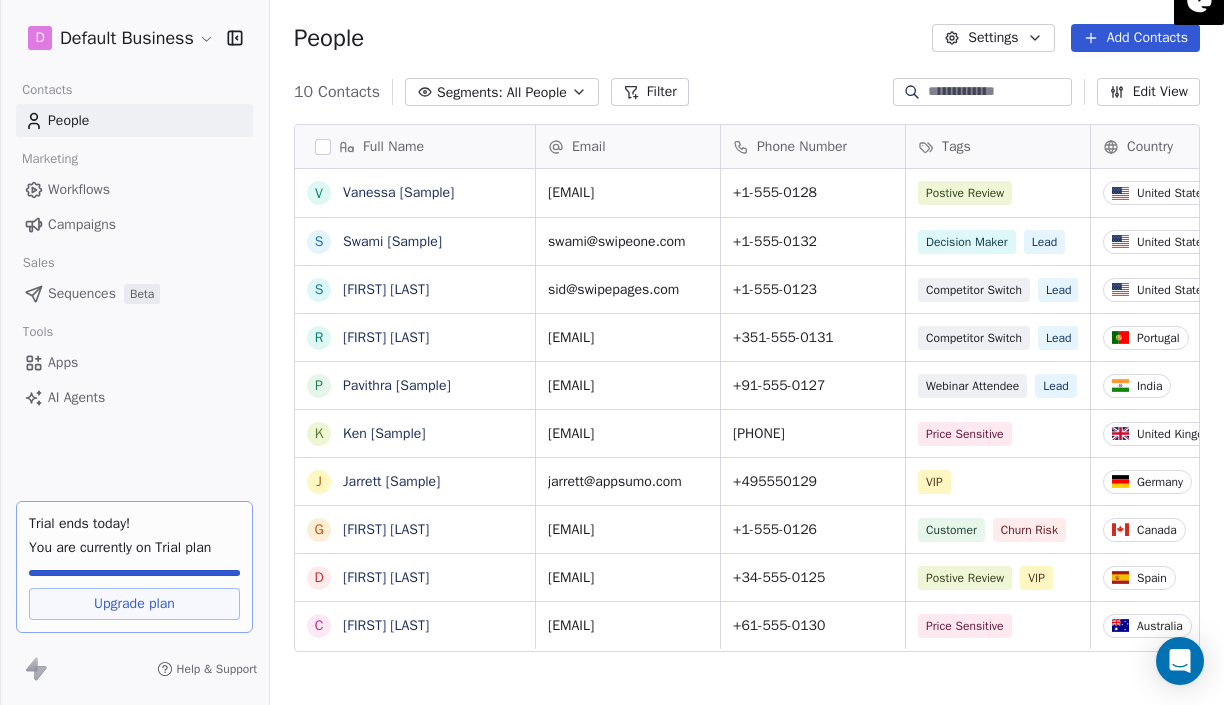 click on "Settings" at bounding box center (993, 38) 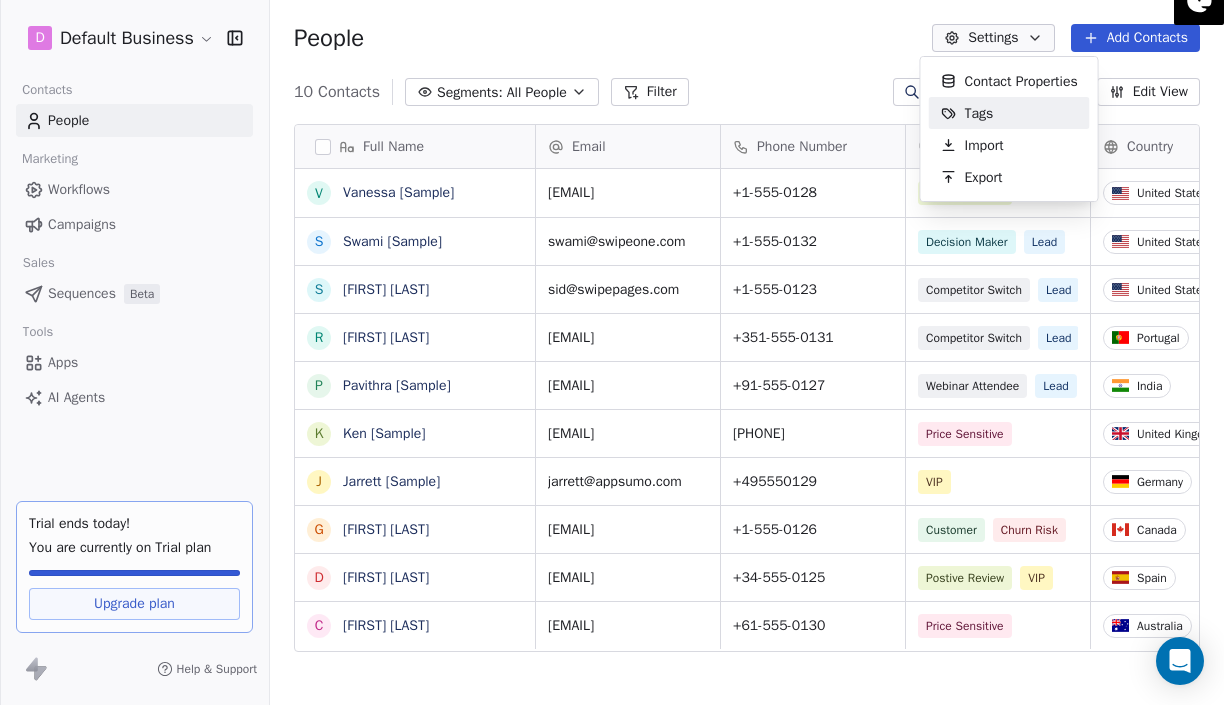 click on "Tags" at bounding box center (979, 113) 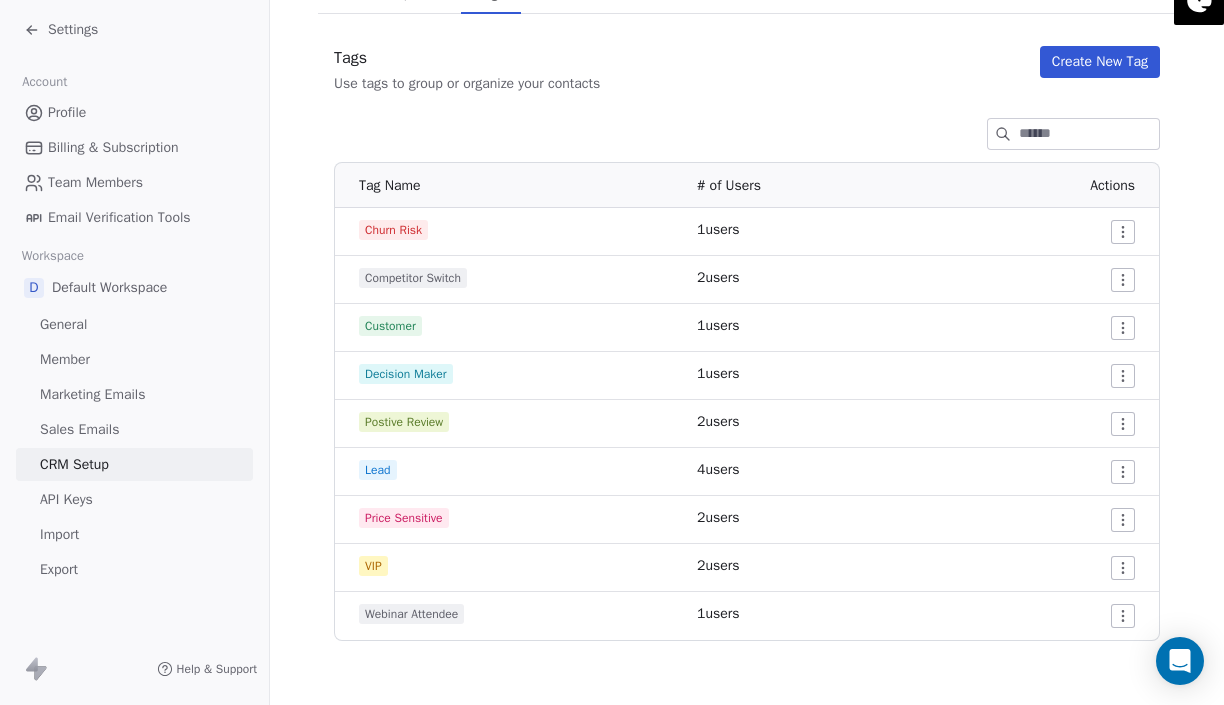 scroll, scrollTop: 0, scrollLeft: 0, axis: both 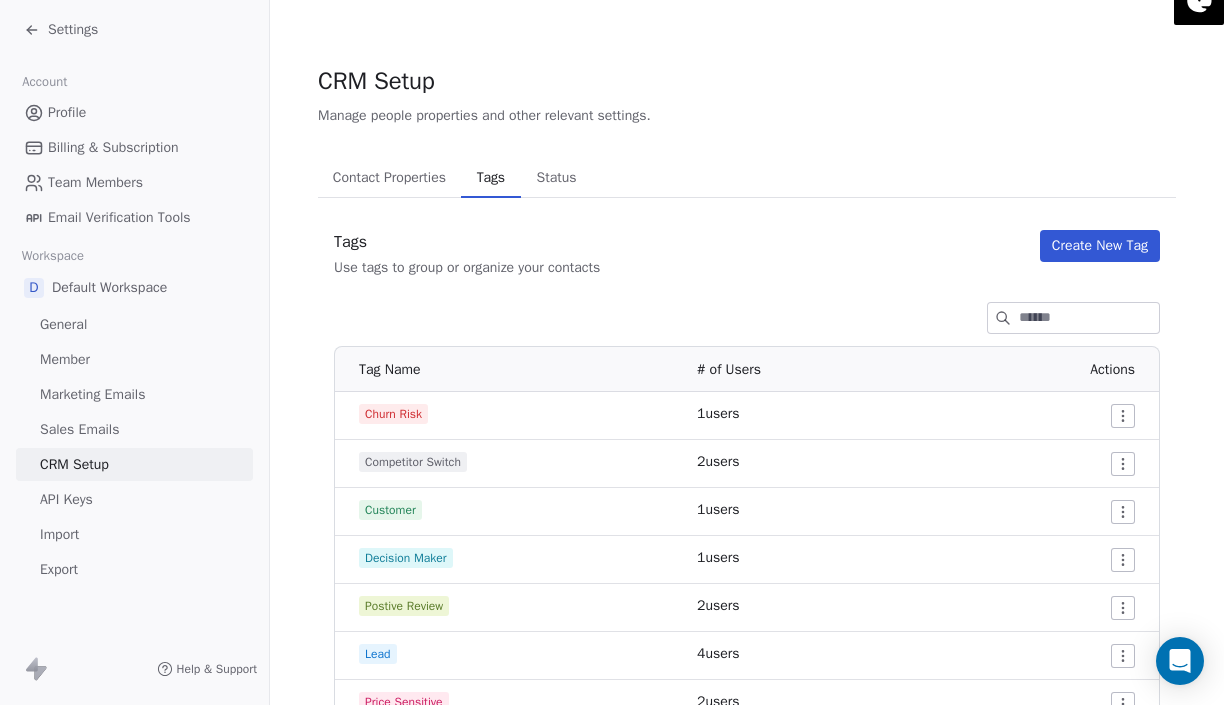 click on "Contact Properties" at bounding box center (389, 178) 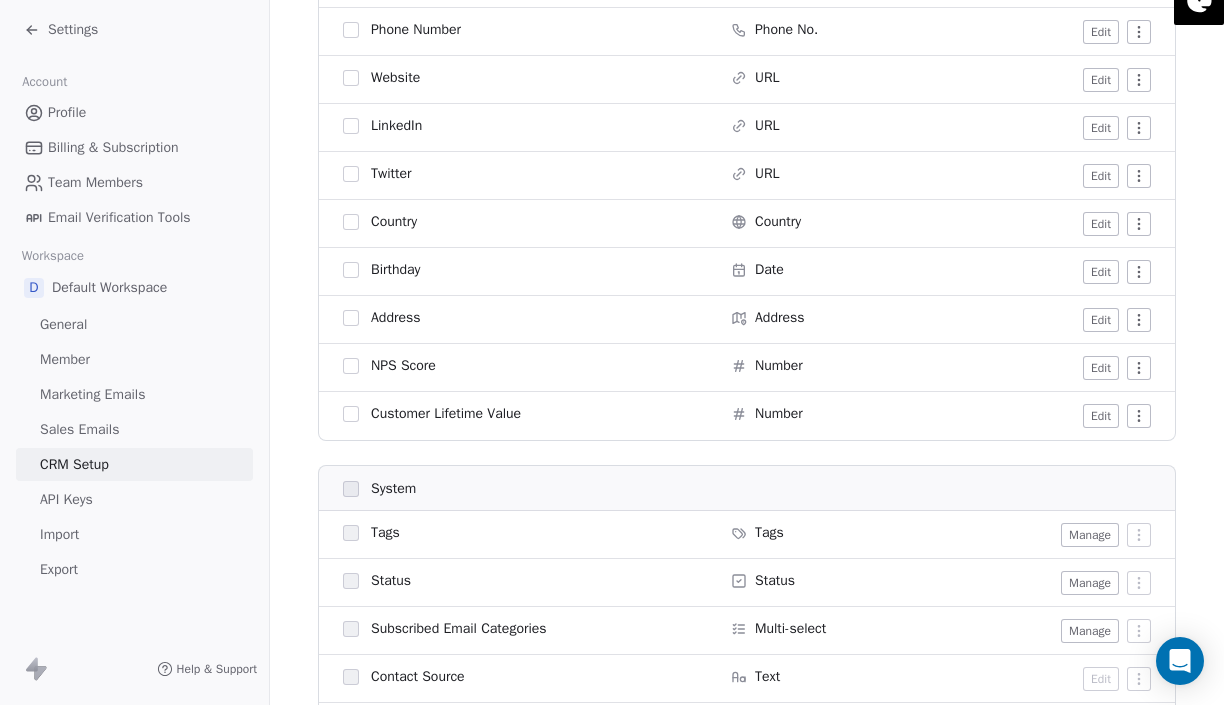 scroll, scrollTop: 0, scrollLeft: 0, axis: both 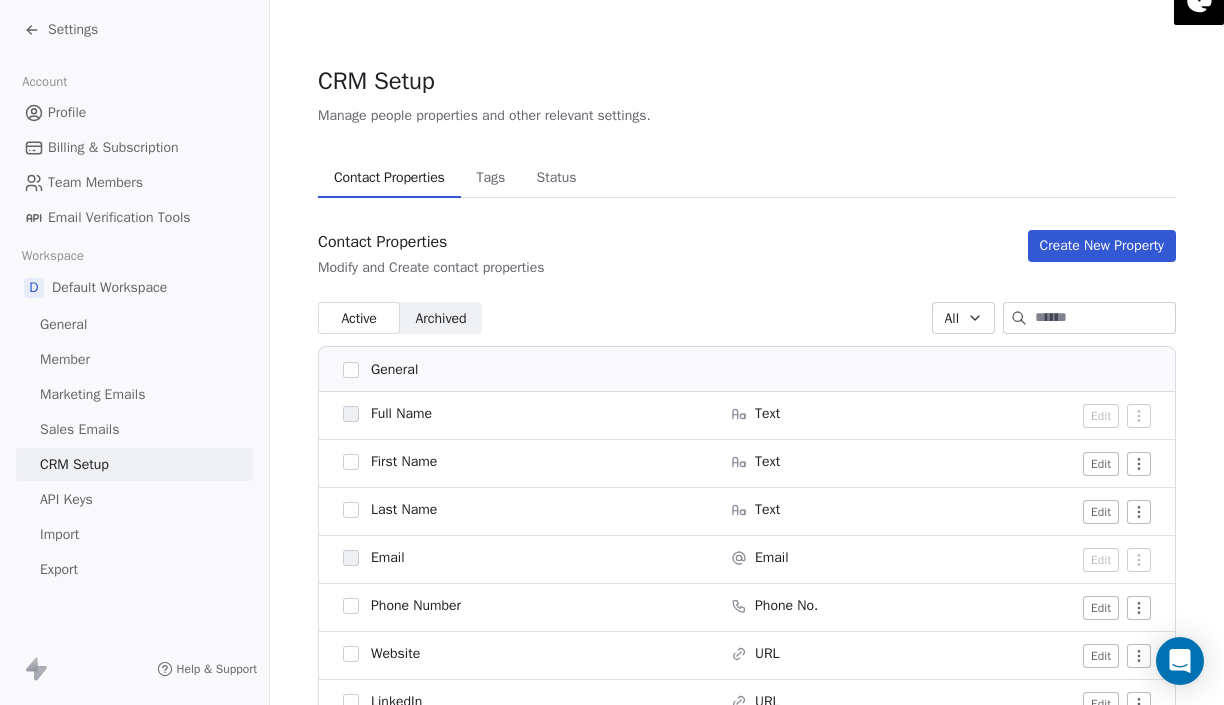 click on "Full Name" at bounding box center (519, 416) 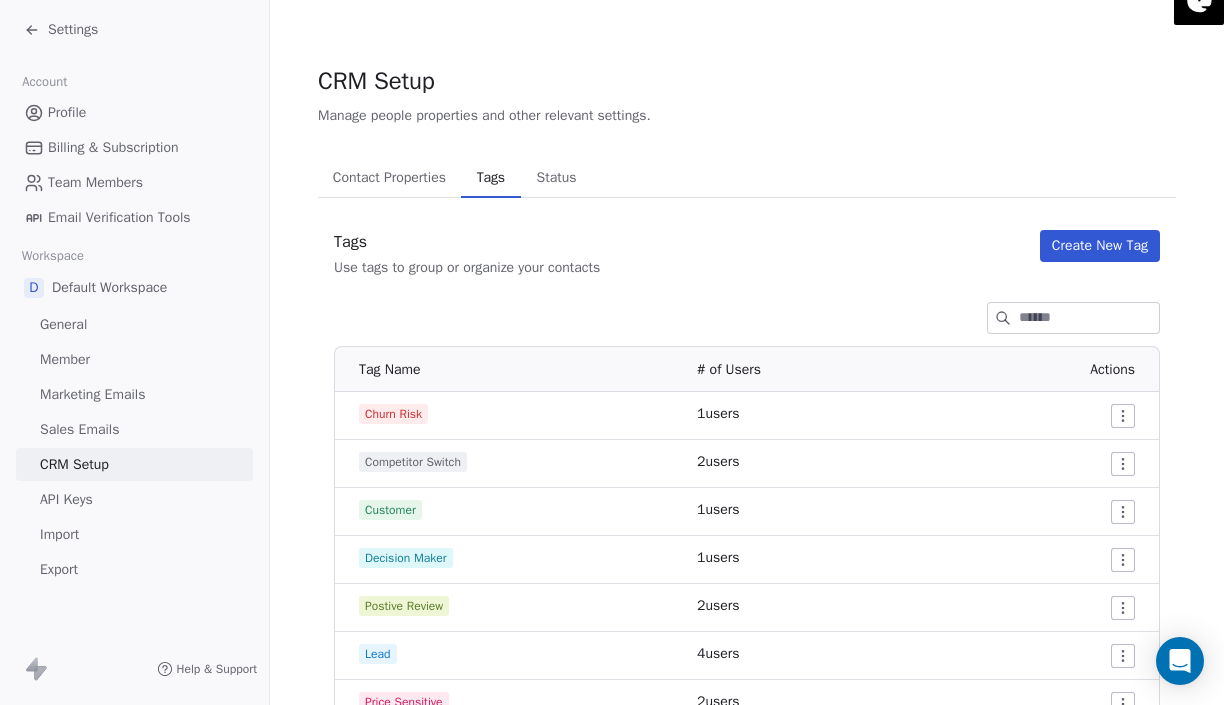 click on "Tags Tags" at bounding box center [491, 178] 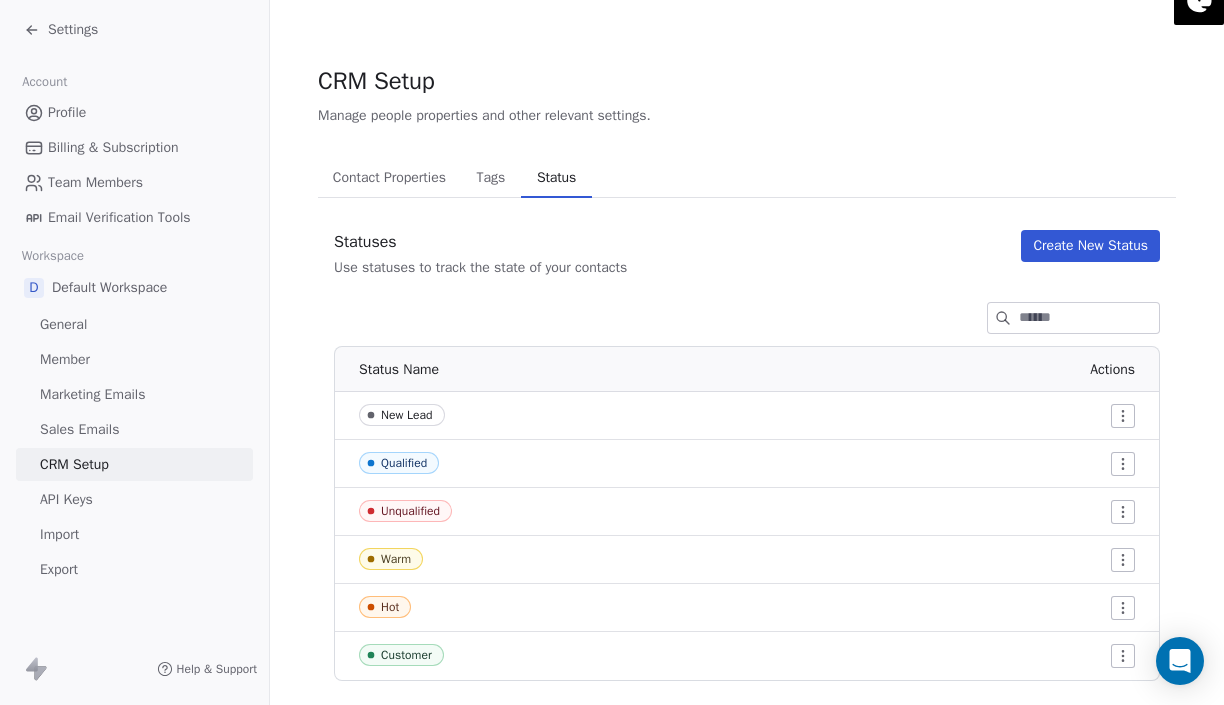 click on "Tags" at bounding box center (490, 178) 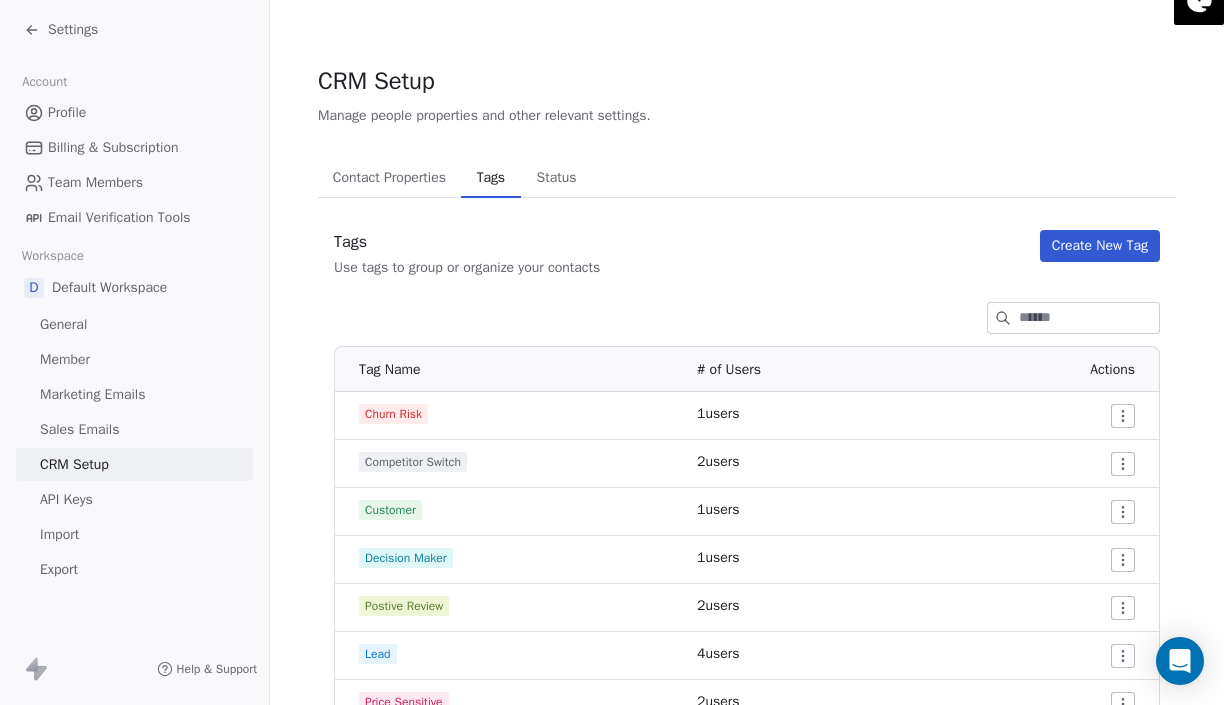 click on "Contact Properties" at bounding box center (389, 178) 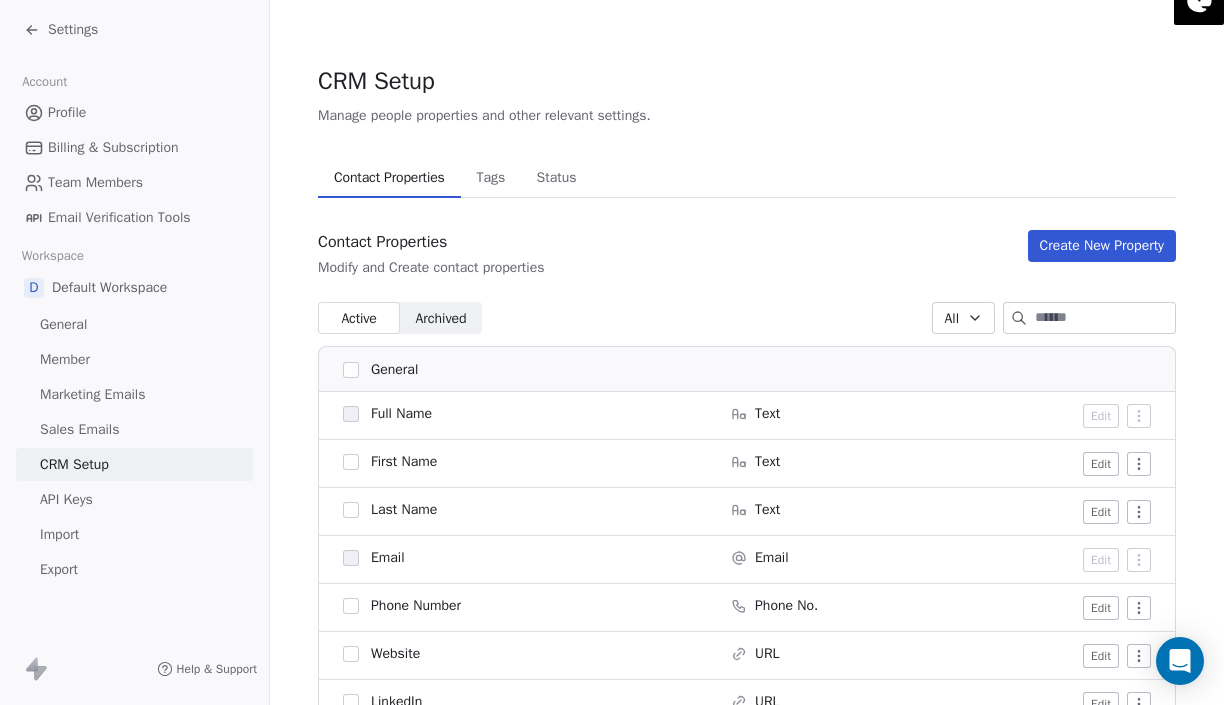 click on "Default Workspace" at bounding box center [109, 288] 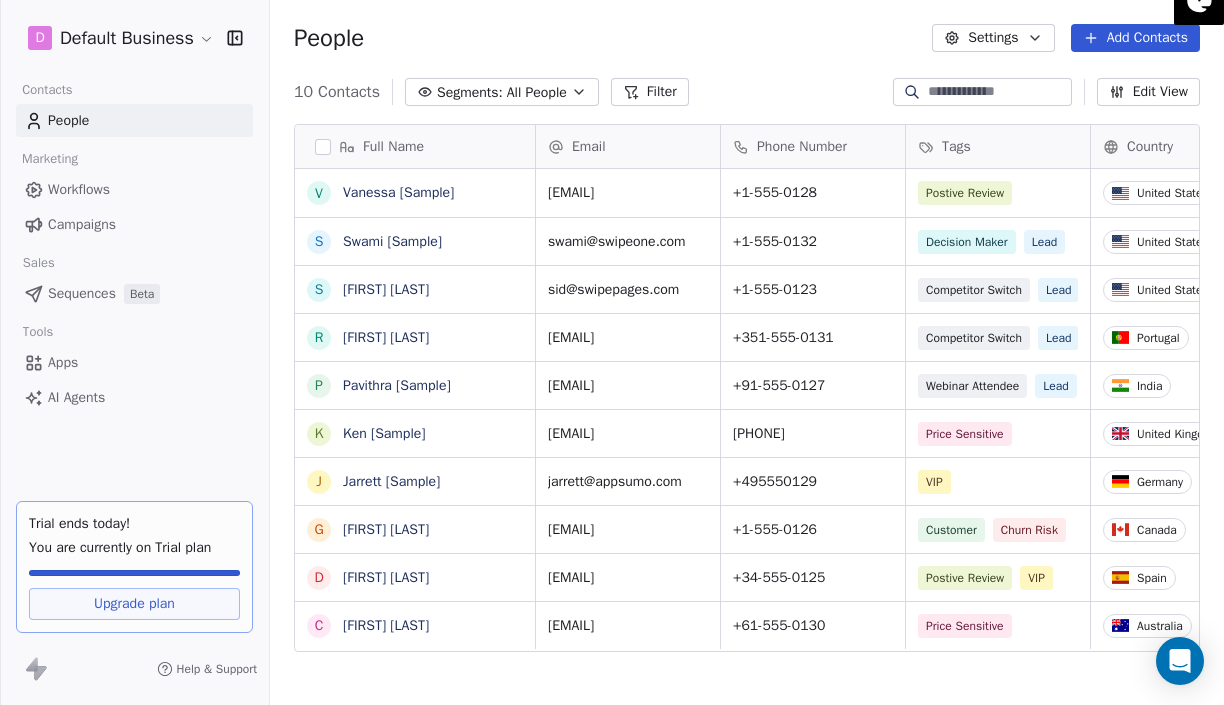 scroll, scrollTop: 0, scrollLeft: 1, axis: horizontal 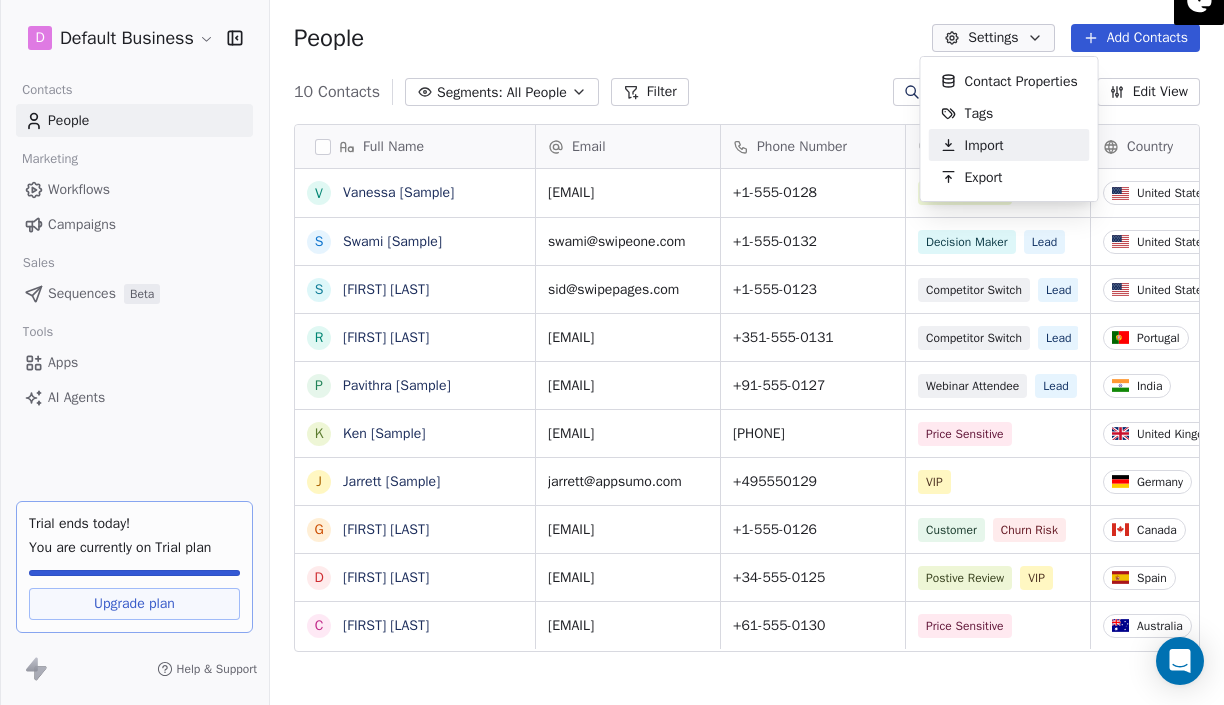 click on "Import" at bounding box center [984, 145] 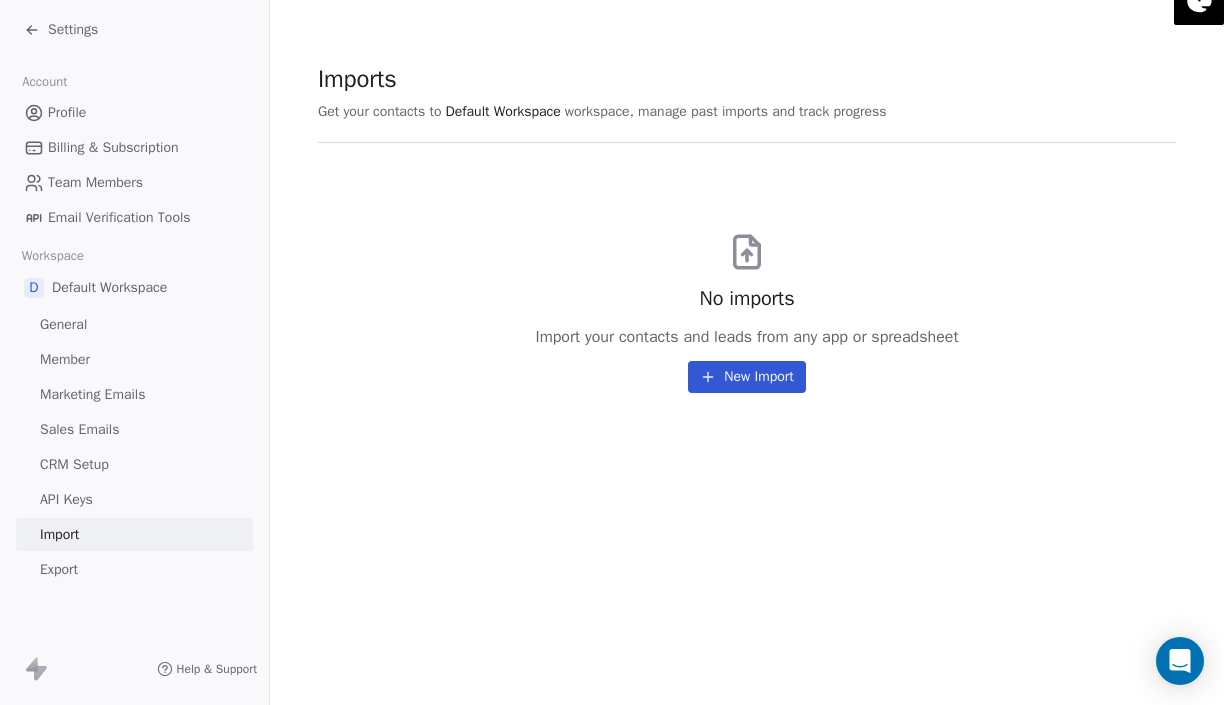 click on "New Import" at bounding box center [746, 377] 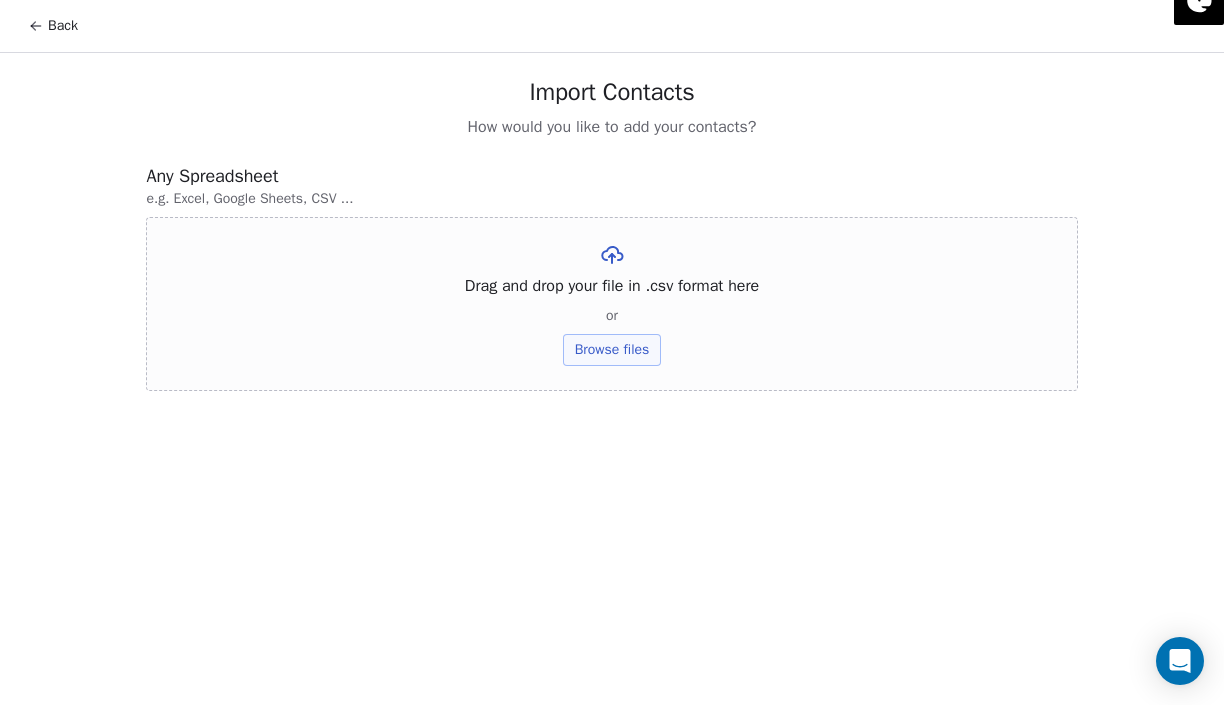 click on "Back" at bounding box center [53, 26] 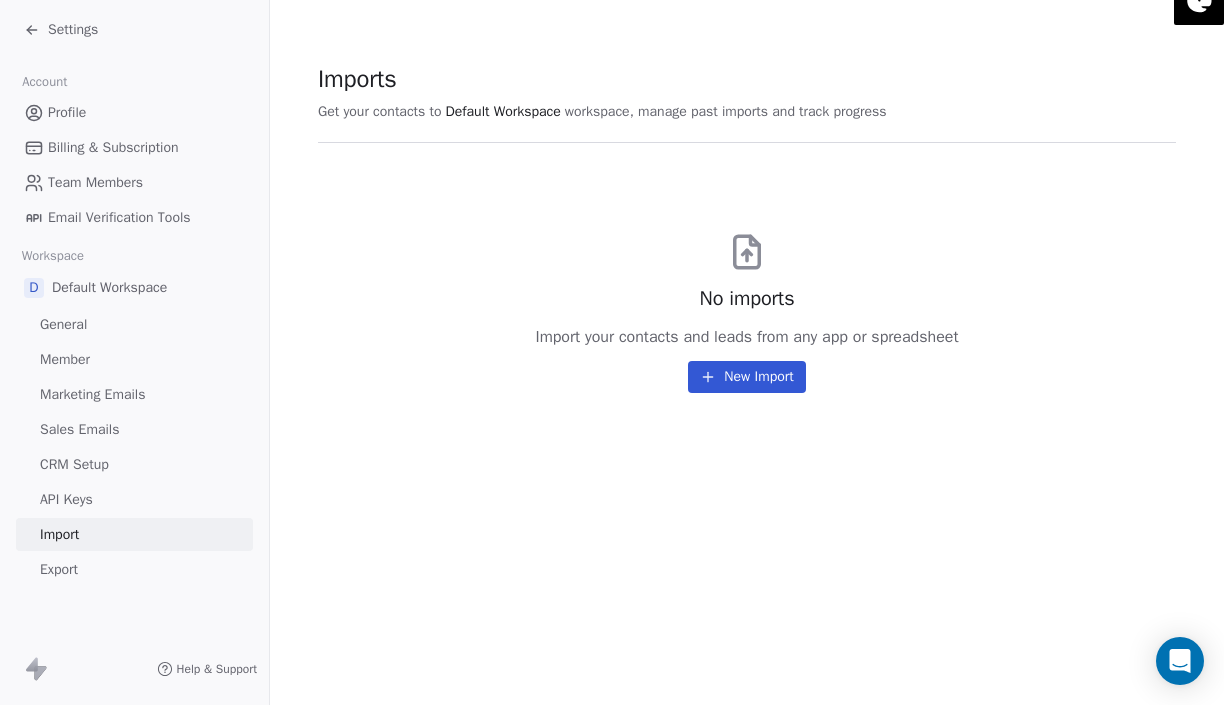 click on "Settings" at bounding box center (138, 30) 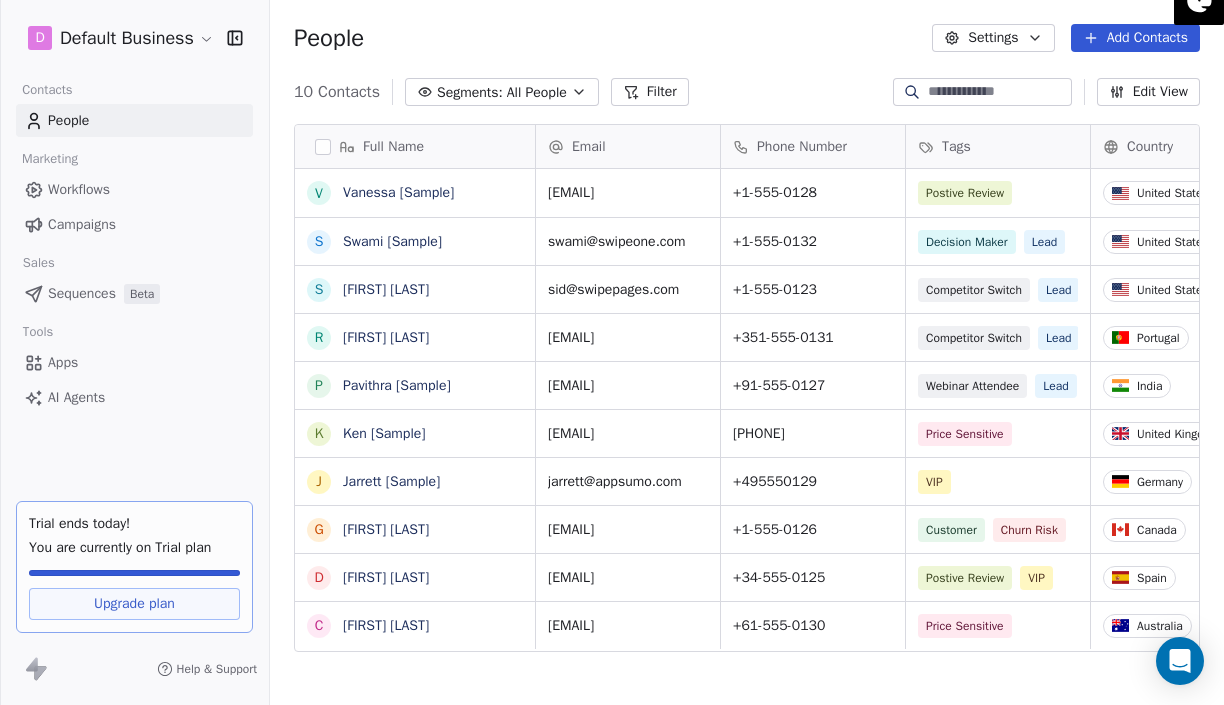 scroll, scrollTop: 0, scrollLeft: 1, axis: horizontal 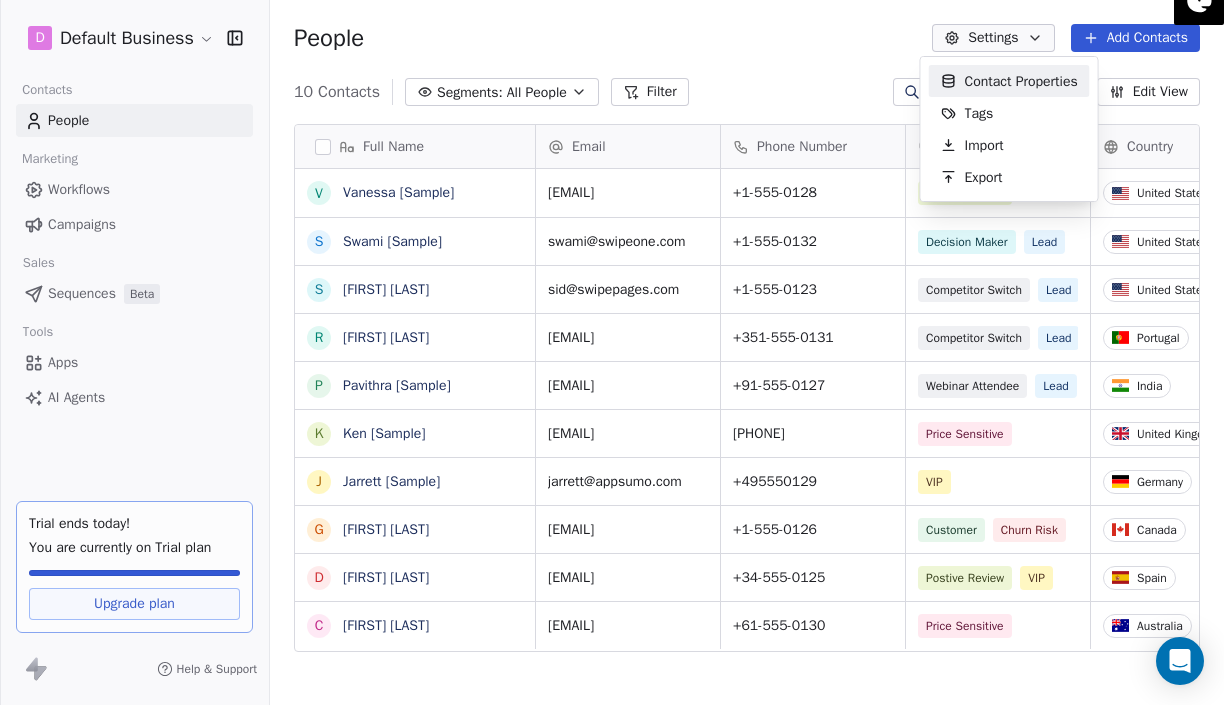 click on "D Default Business Contacts People Marketing Workflows Campaigns Sales Sequences Beta Tools Apps AI Agents Trial ends today! You are currently on Trial plan Upgrade plan Help & Support People Settings  Add Contacts 10 Contacts Segments: All People Filter  Edit View Tag Add to Sequence Export Full Name V Vanessa [Sample] S Swami [Sample] S Sid [Sample] R Ram [Sample] P Pavithra [Sample] K Ken [Sample] J Jarrett [Sample] G Ganesan [Sample] D Dusty [Sample] C Caitlin [Sample] Email Phone Number Tags Country Website Job Title Status vanessa@appsumo.com +1-555-0128 Postive Review United States fostergroup.com Managing Director closed_won swami@swipeone.com +1-555-0132 Decision Maker Lead United States millerindustries.com President New Lead sid@swipepages.com +1-555-0123 Competitor Switch Lead United States alliedsolutions.com Director of Operations qualifying ram@swipeone.com +351-555-0131 Competitor Switch Lead Portugal greensolutions.pt Sustainability Head closed_won pavithra@swipepages.com +91-555-0127 Lead" at bounding box center [612, 352] 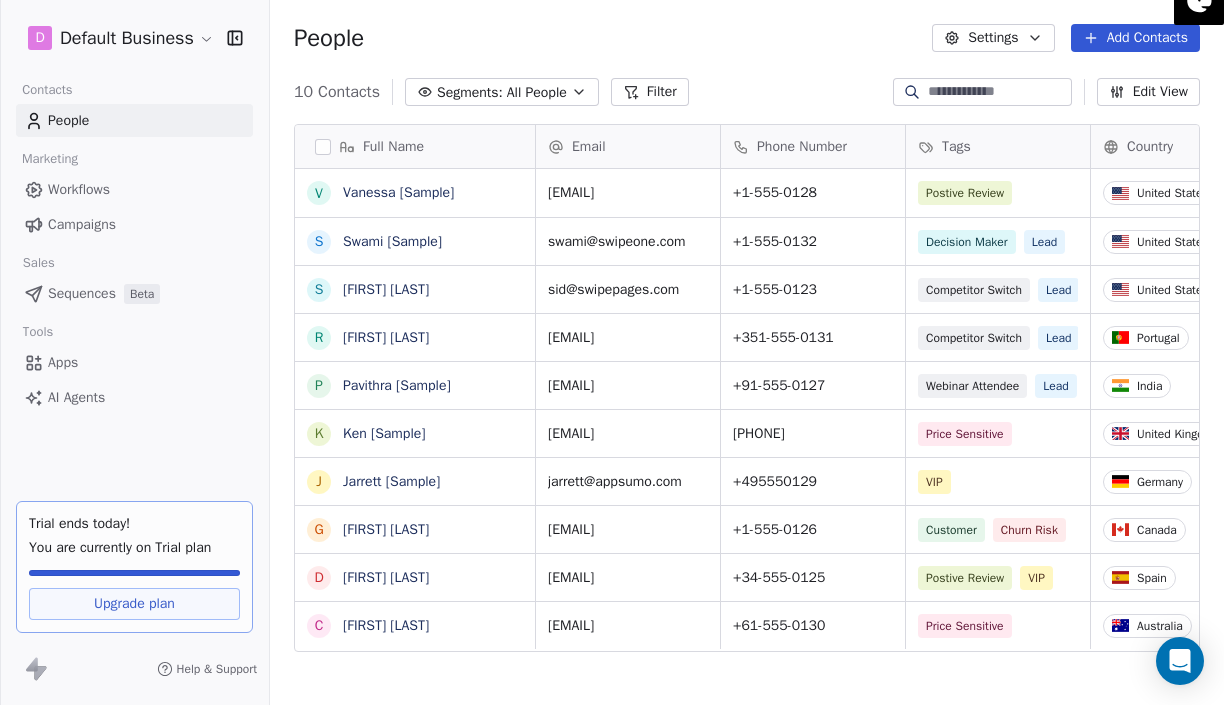 click on "Settings" at bounding box center (993, 38) 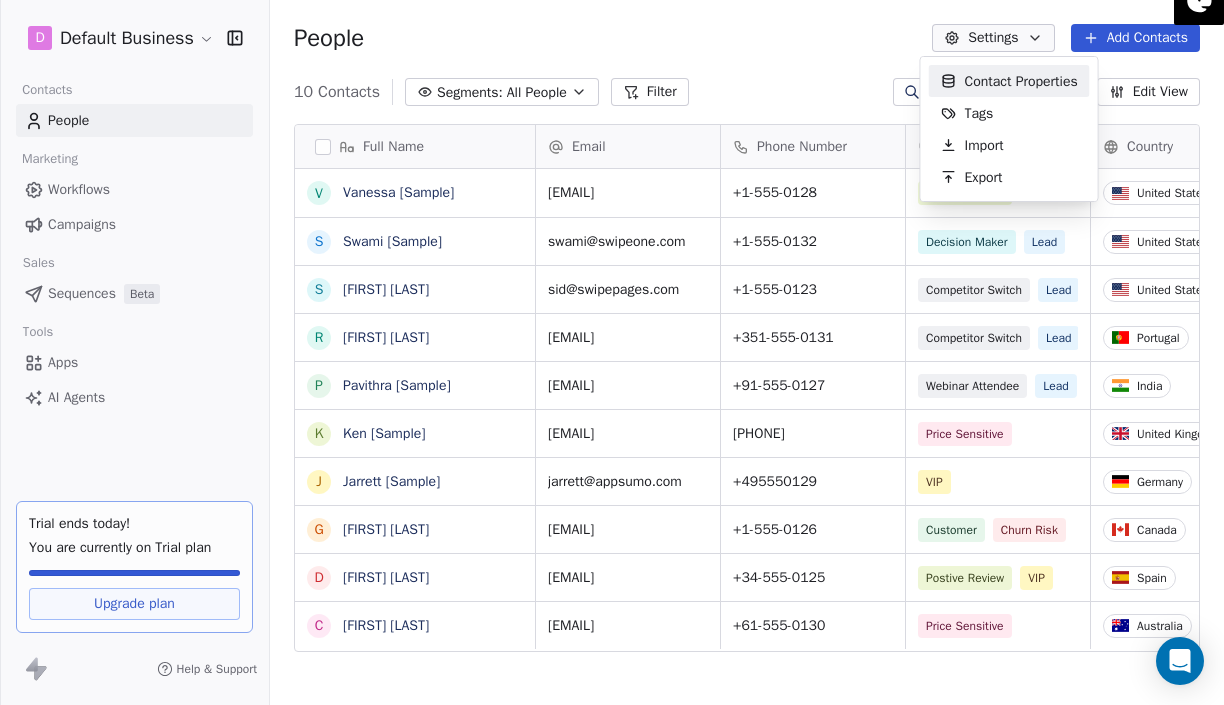 scroll, scrollTop: 620, scrollLeft: 944, axis: both 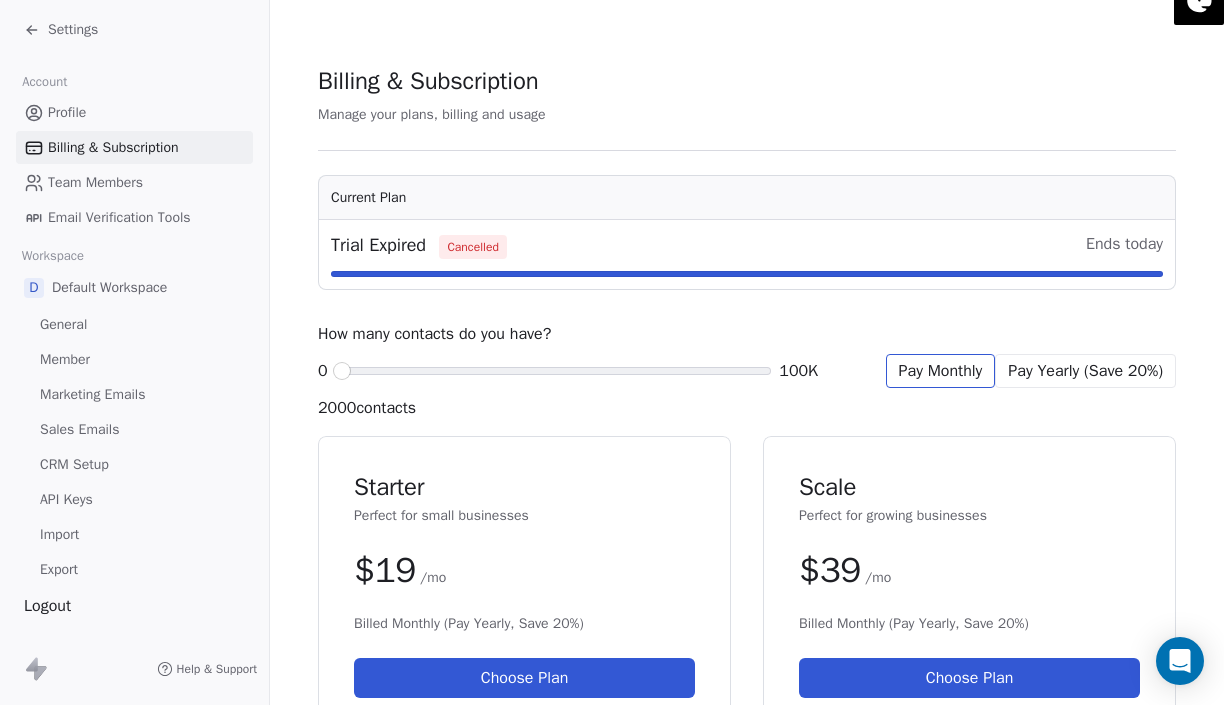 click on "Profile" at bounding box center [134, 112] 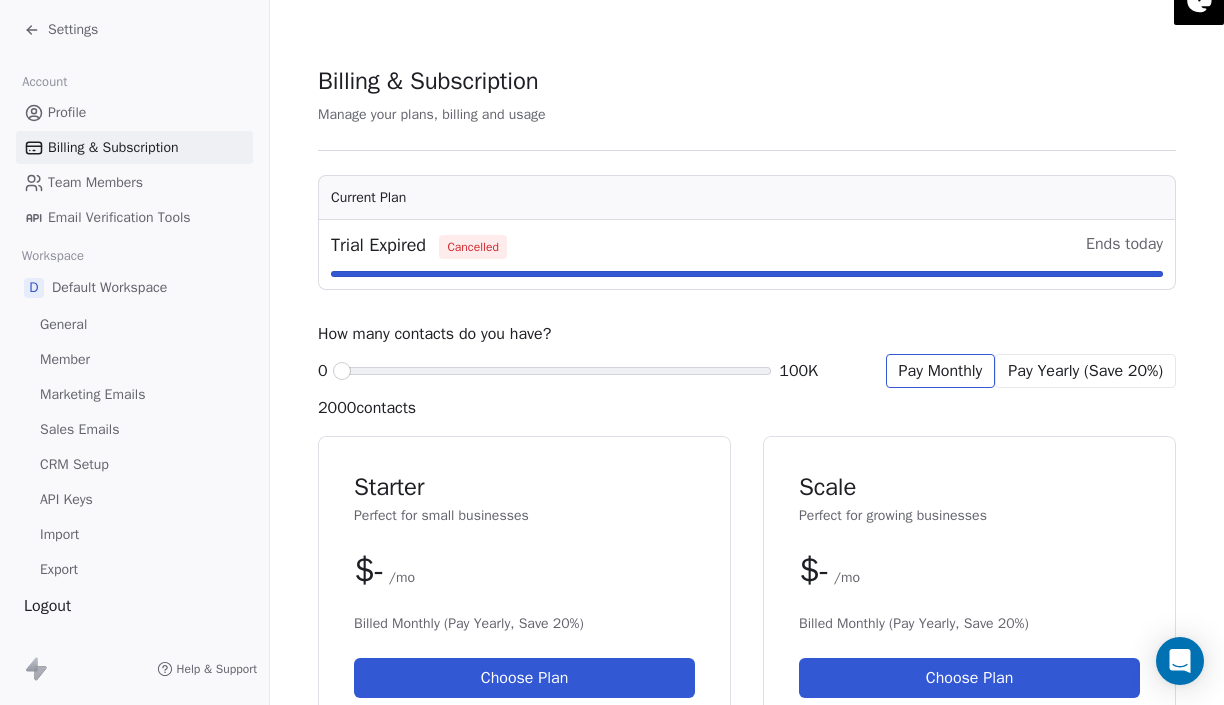 click on "Profile" at bounding box center (134, 112) 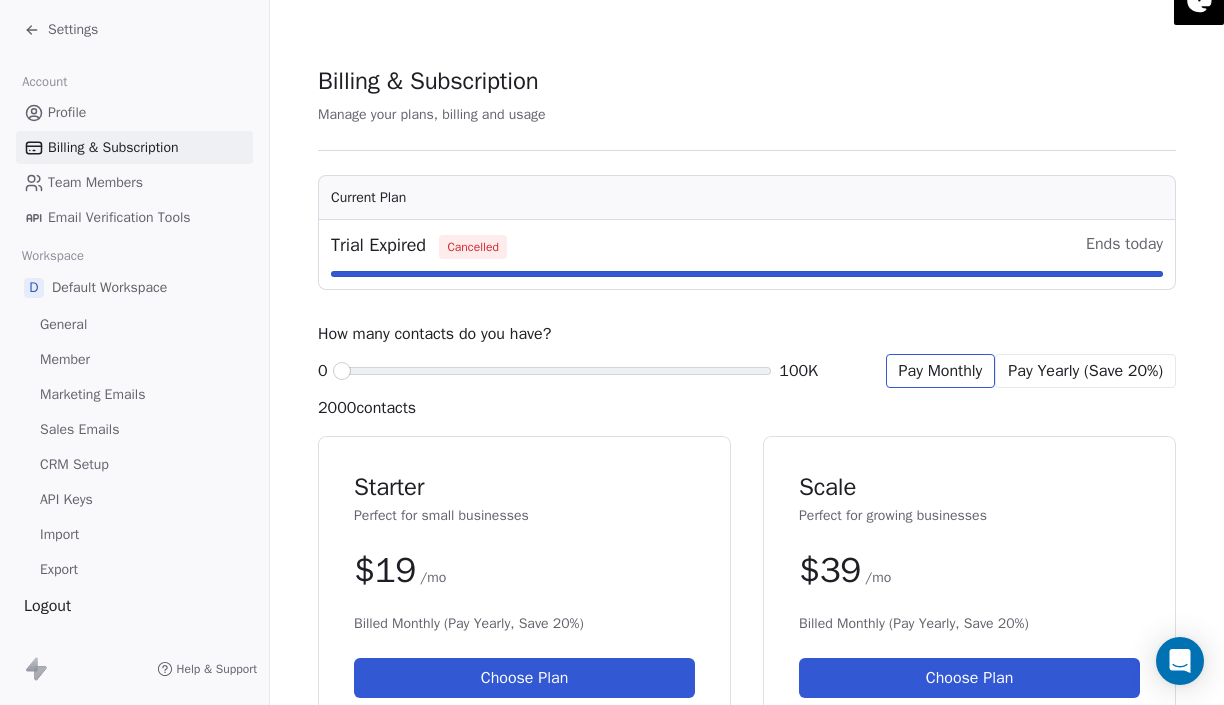 click on "Profile" at bounding box center (67, 112) 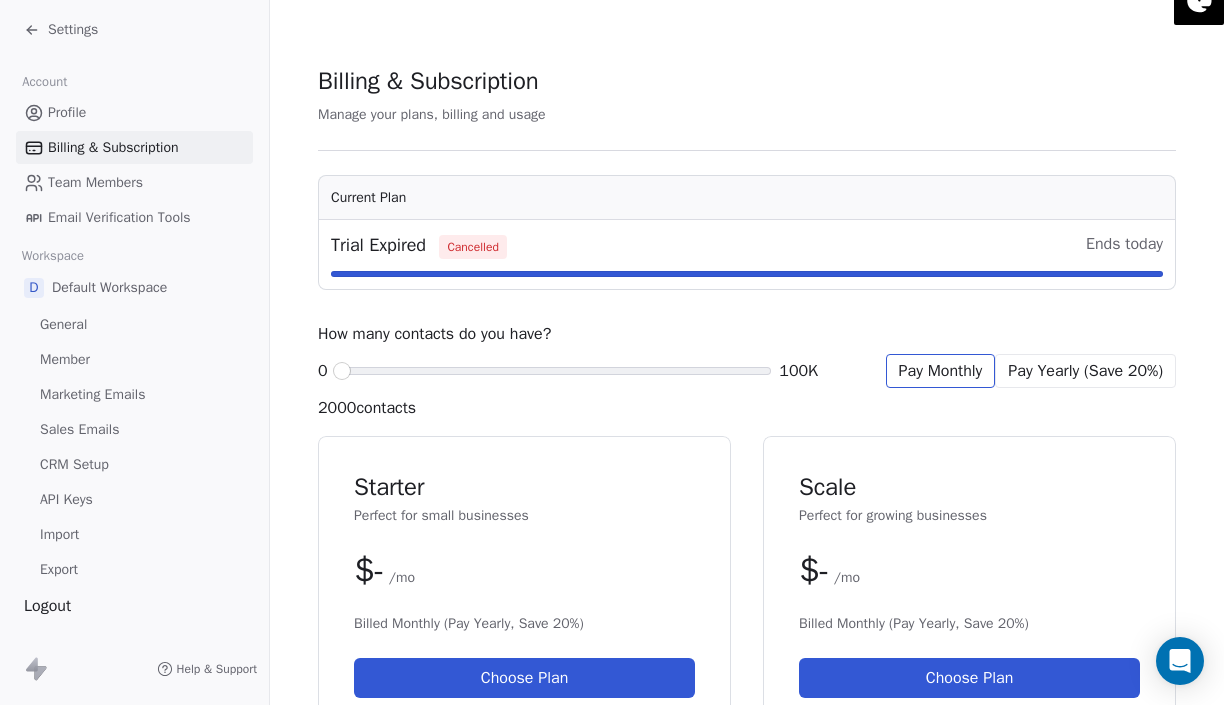 click on "Profile" at bounding box center [67, 112] 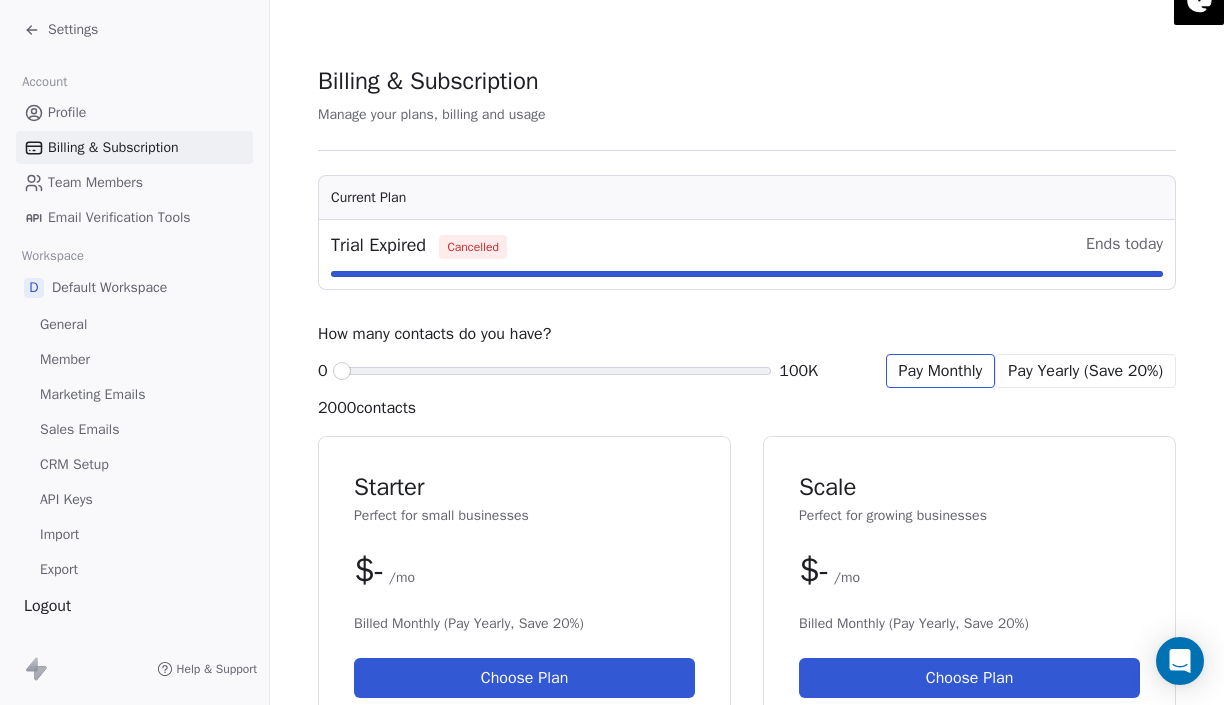 click on "Settings" at bounding box center (61, 30) 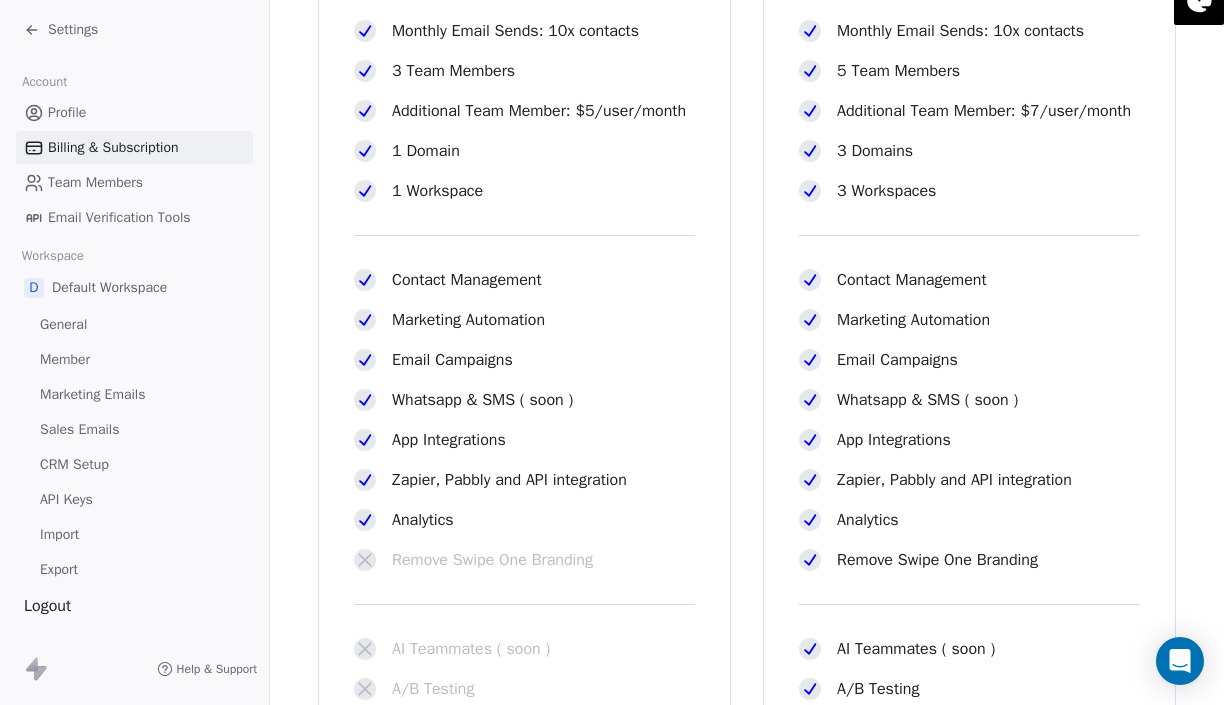 scroll, scrollTop: 879, scrollLeft: 0, axis: vertical 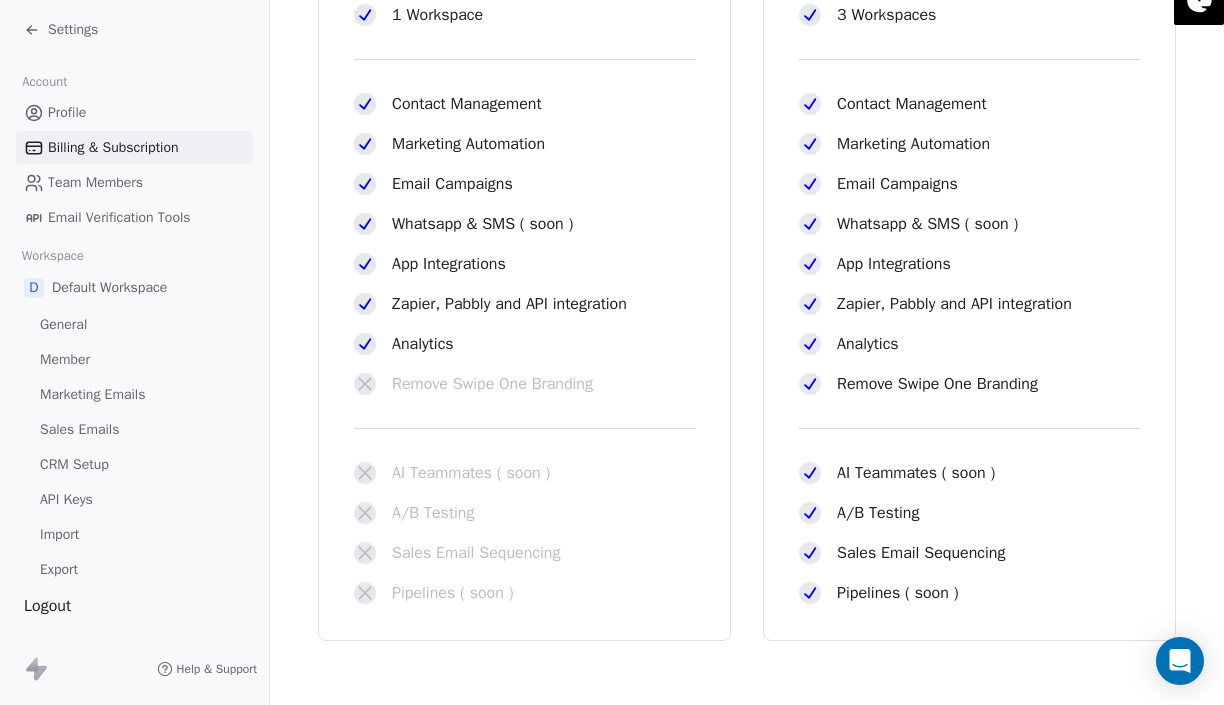 click on "General" at bounding box center (134, 324) 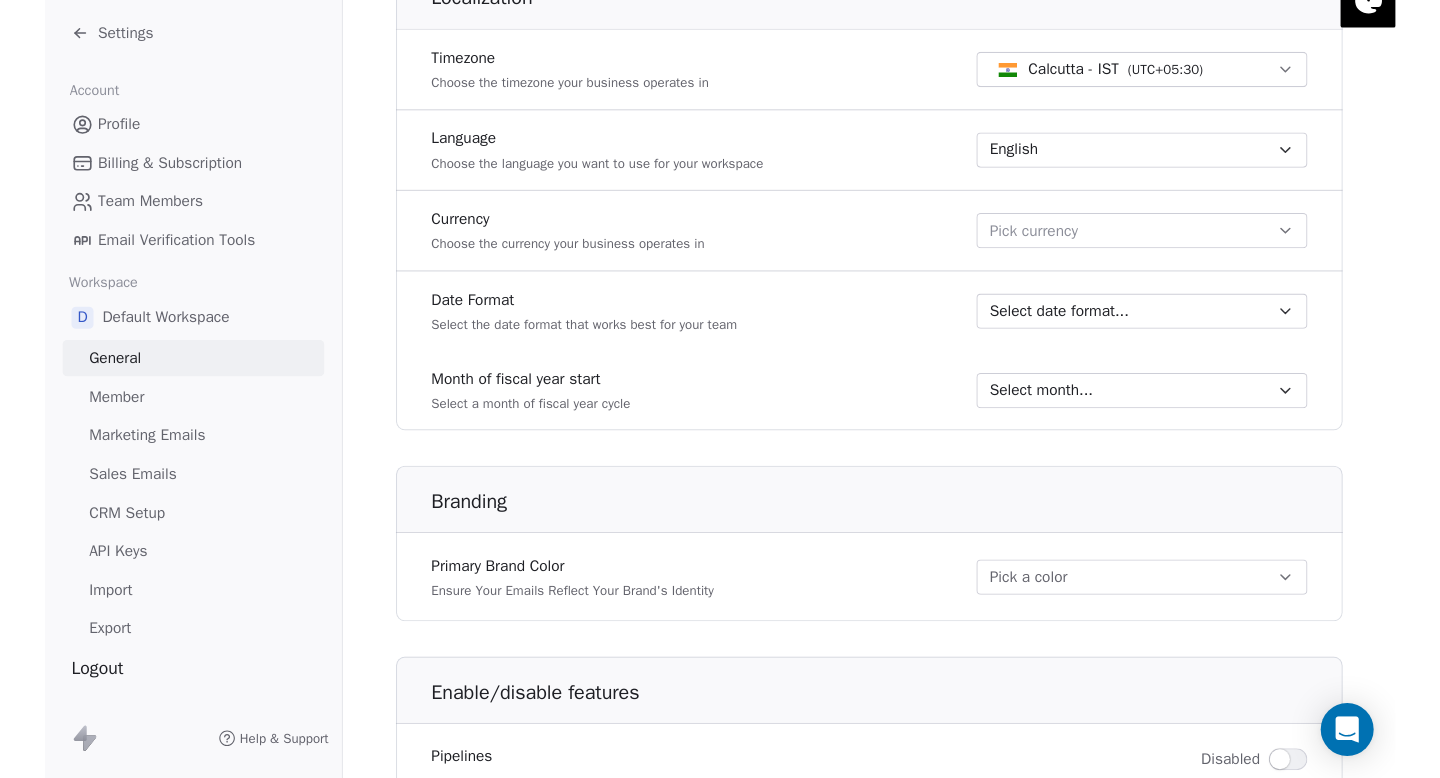 scroll, scrollTop: 0, scrollLeft: 0, axis: both 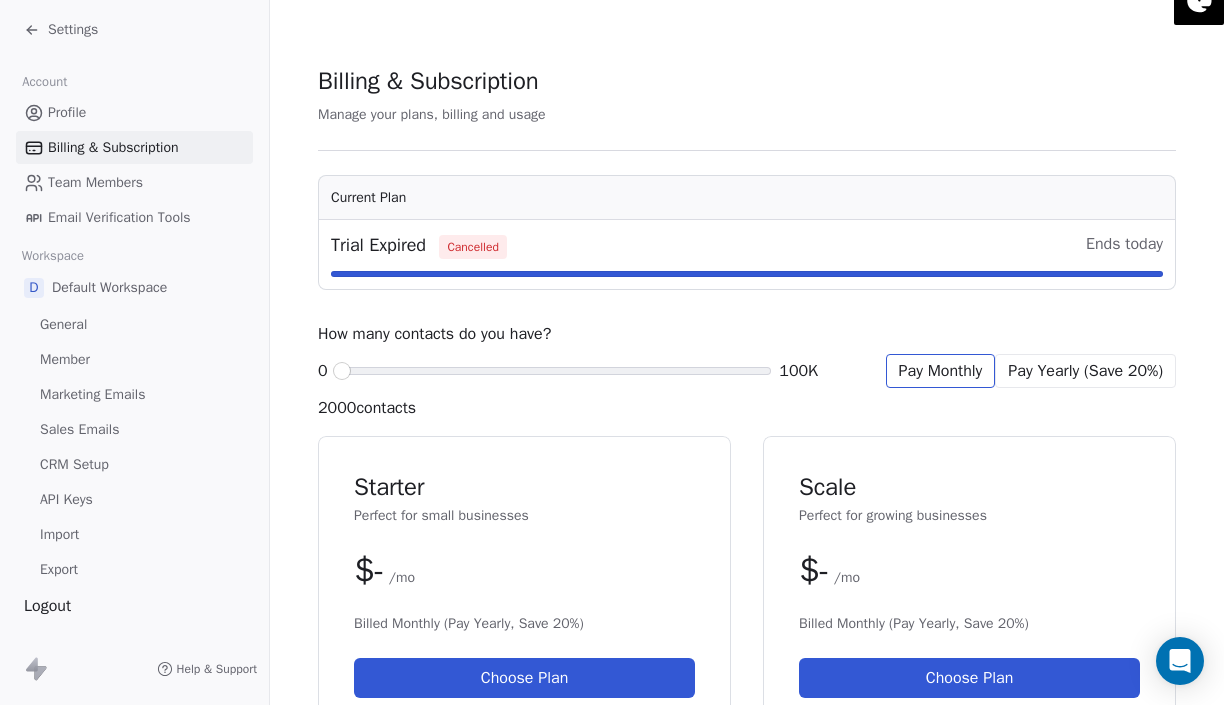 click on "Marketing Emails" at bounding box center (134, 394) 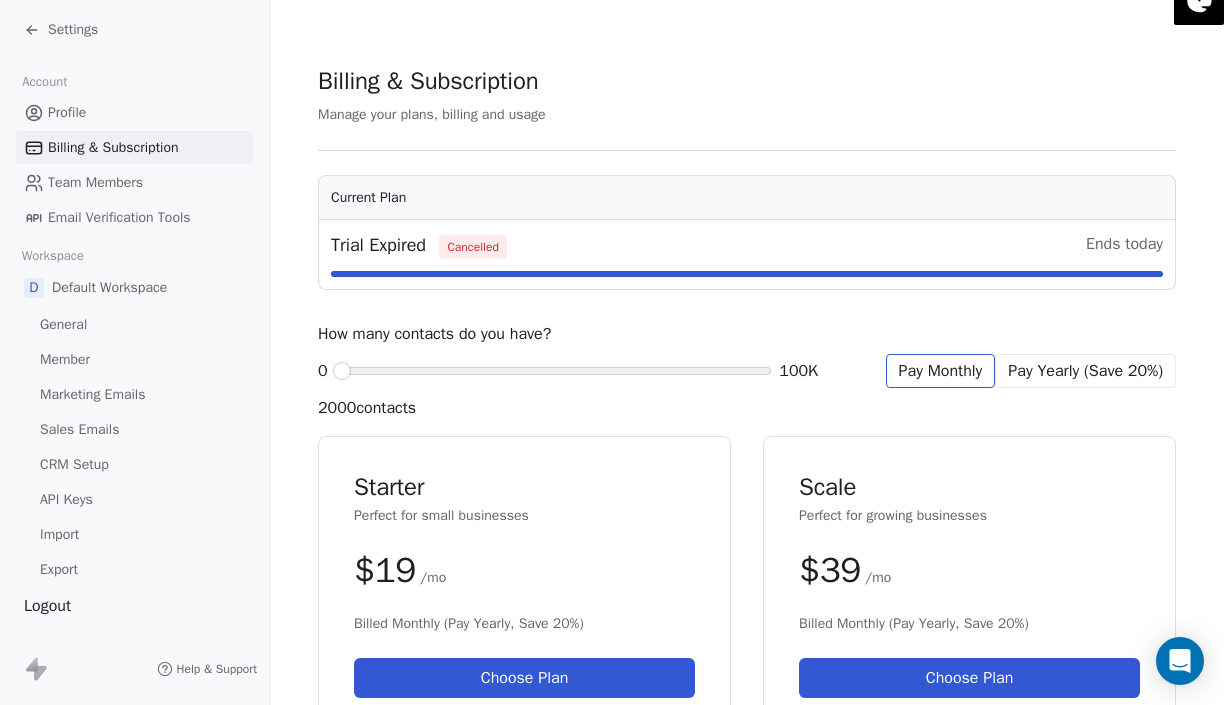 click on "Settings" at bounding box center (134, 30) 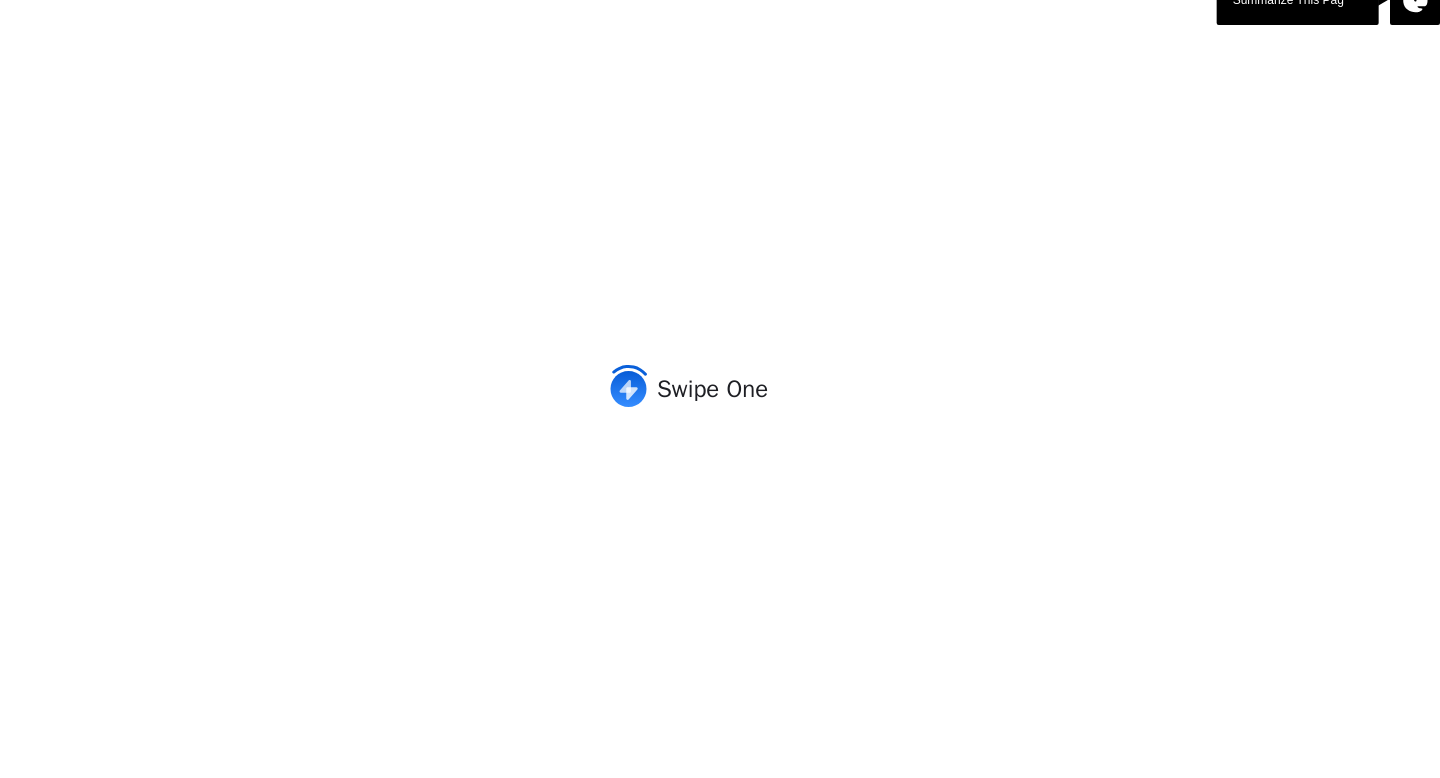 scroll, scrollTop: 0, scrollLeft: 0, axis: both 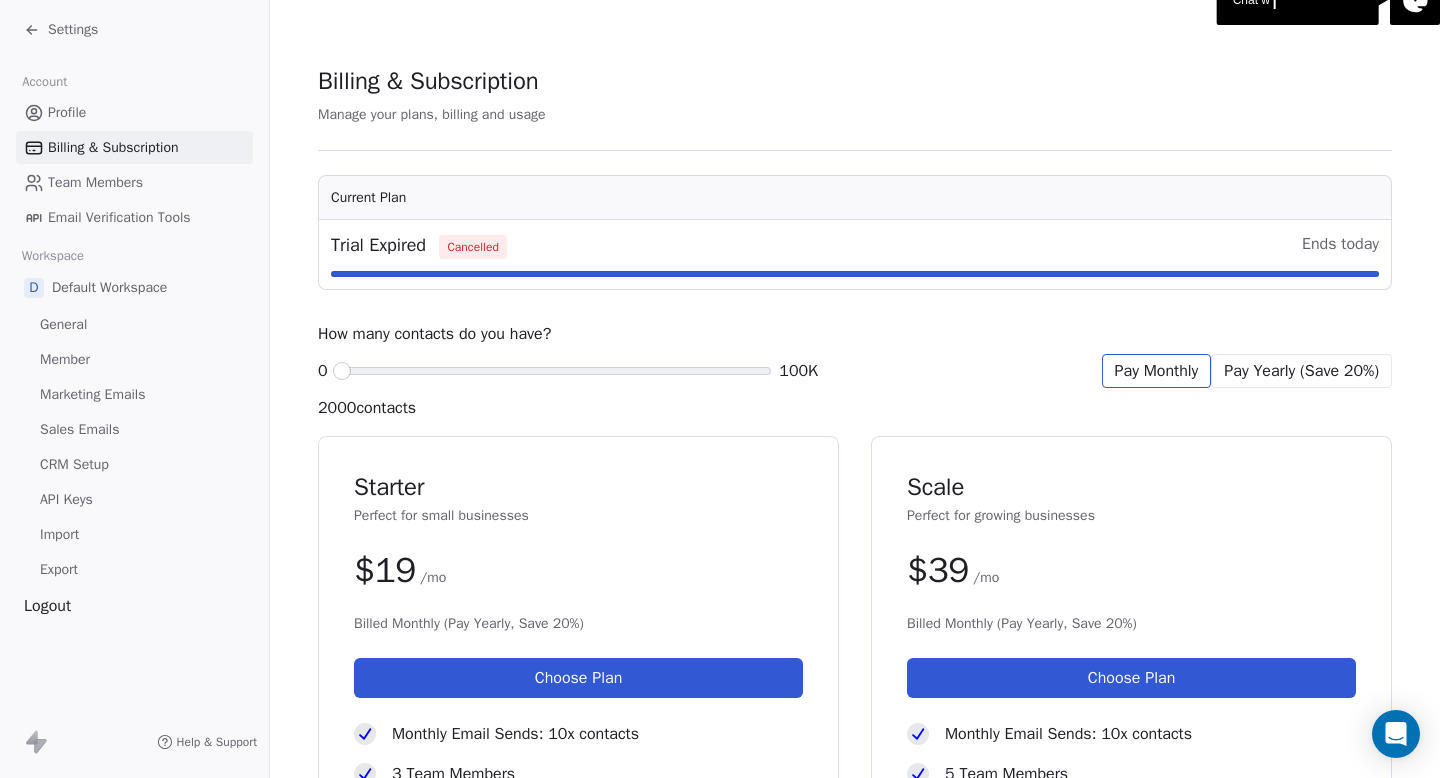 click on "Profile" at bounding box center [67, 112] 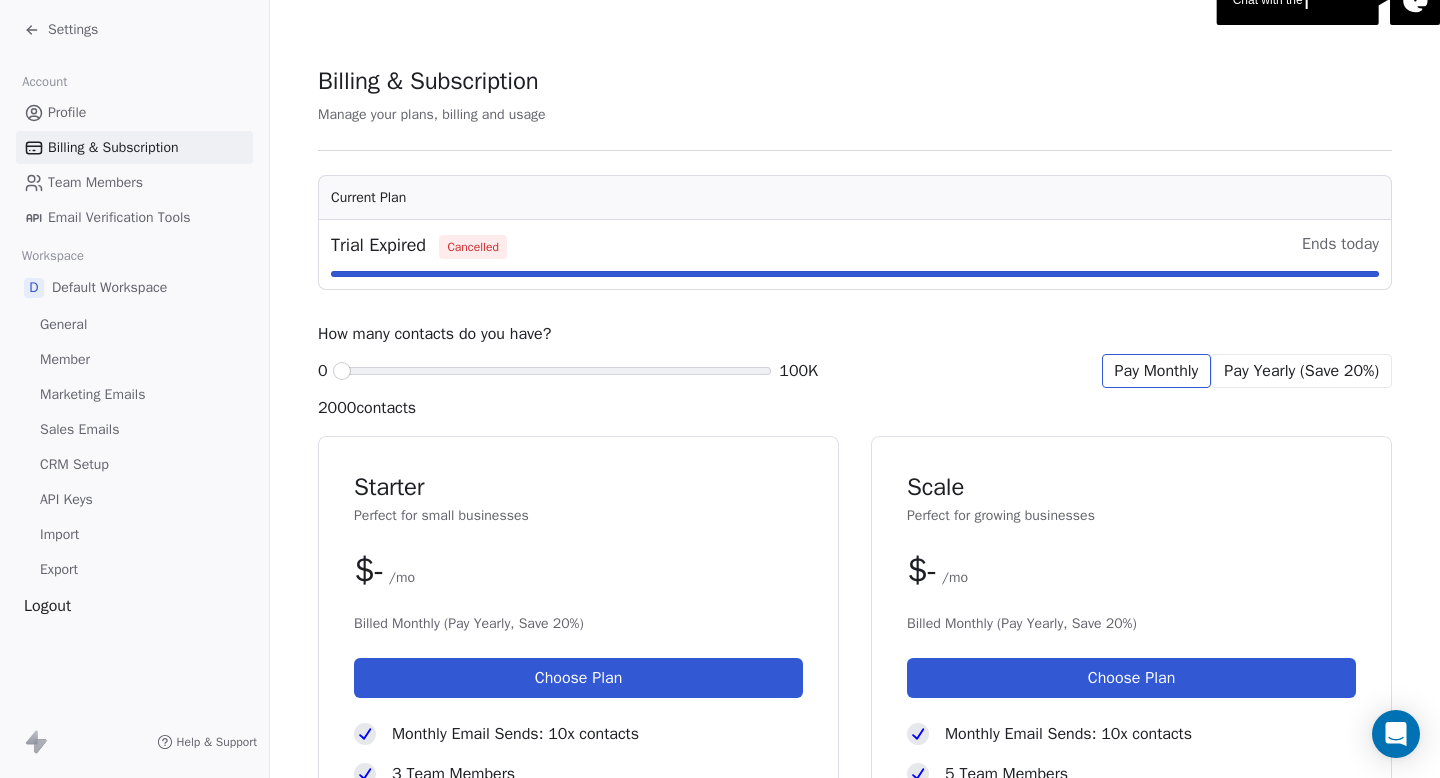 click on "Settings" at bounding box center [138, 30] 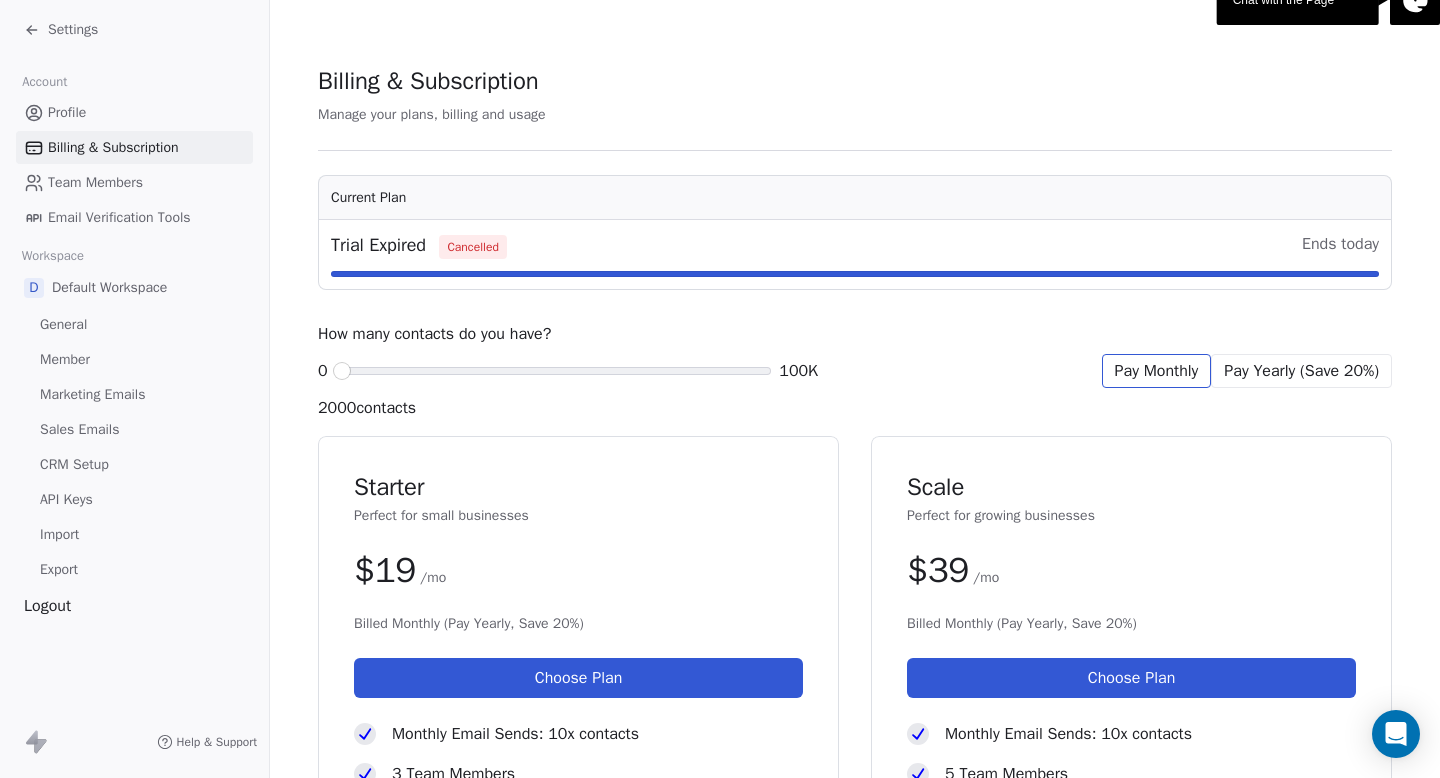 click on "Settings" at bounding box center [138, 30] 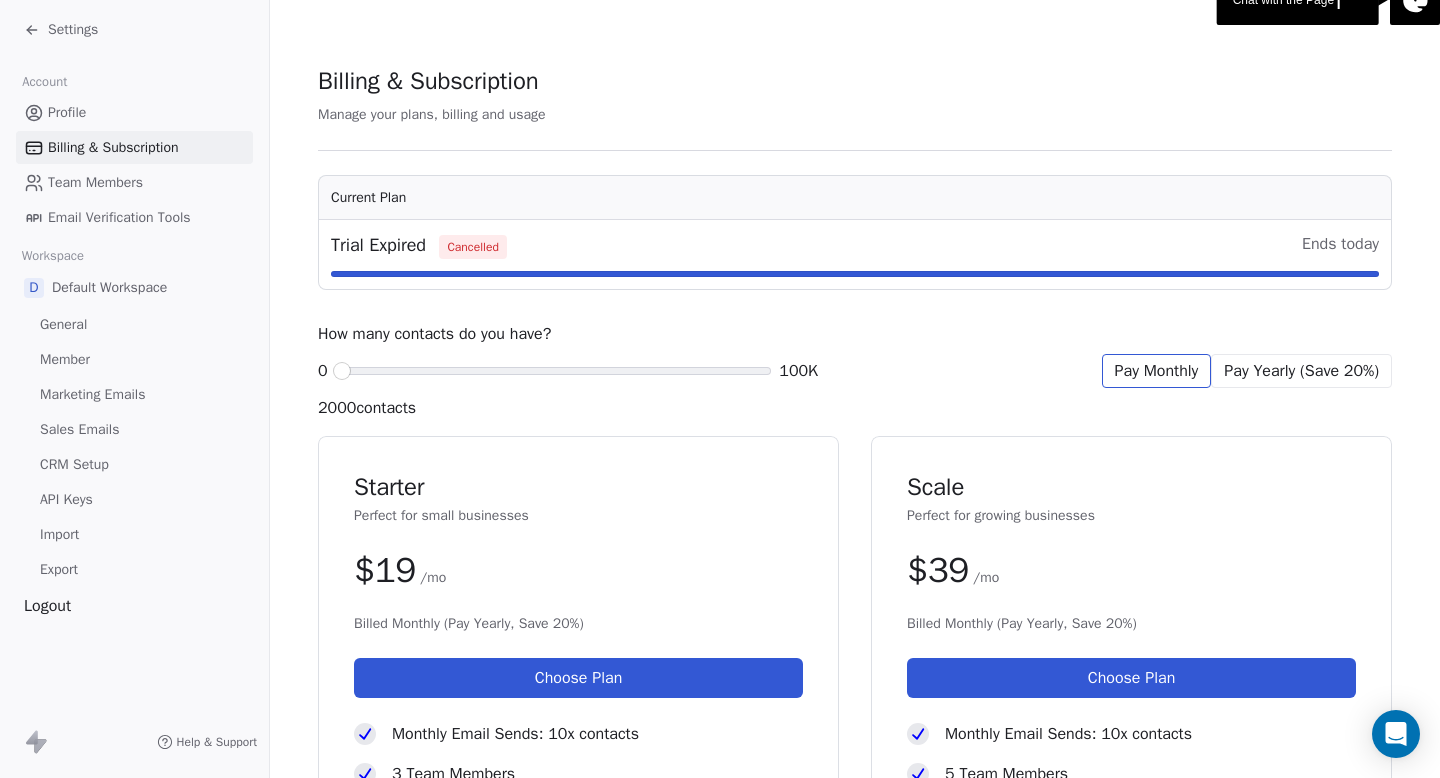click 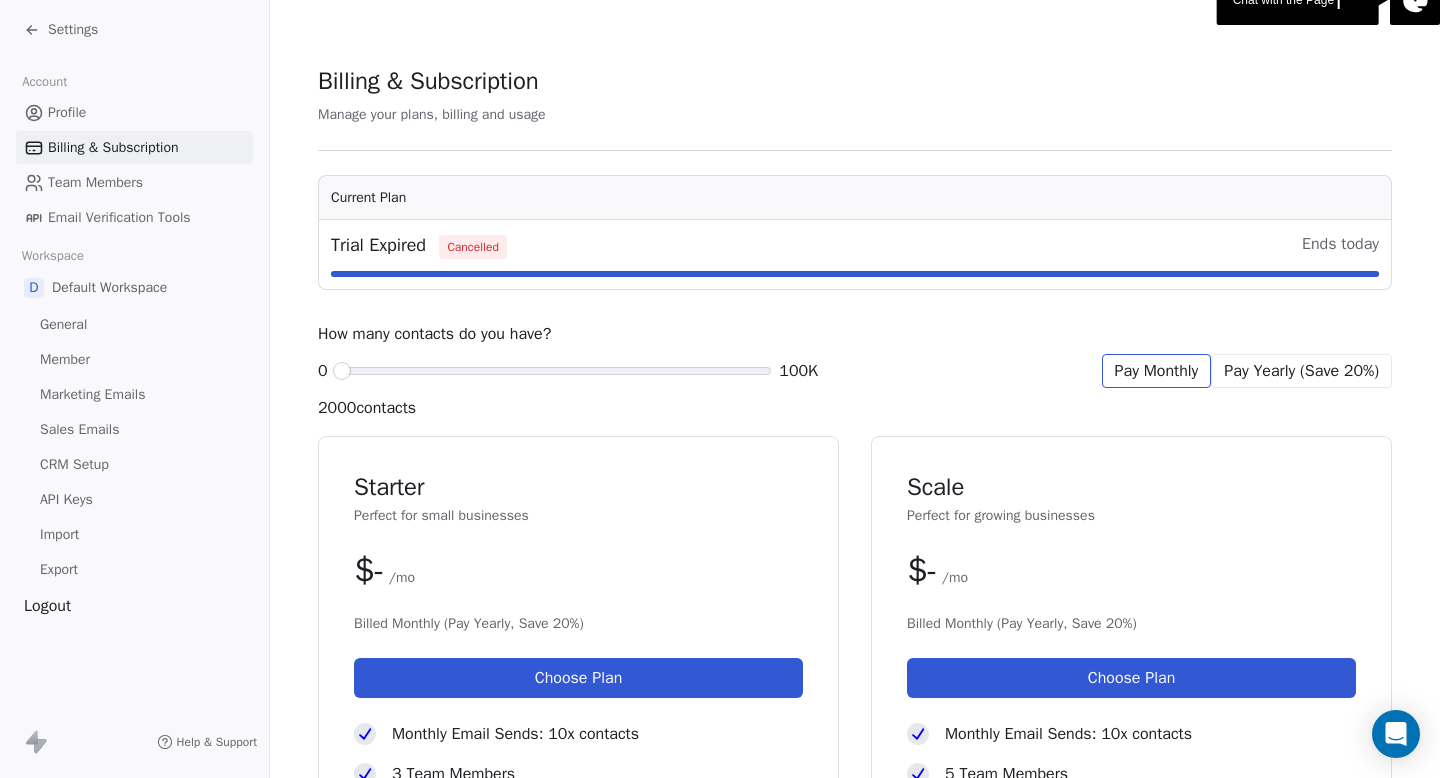 click 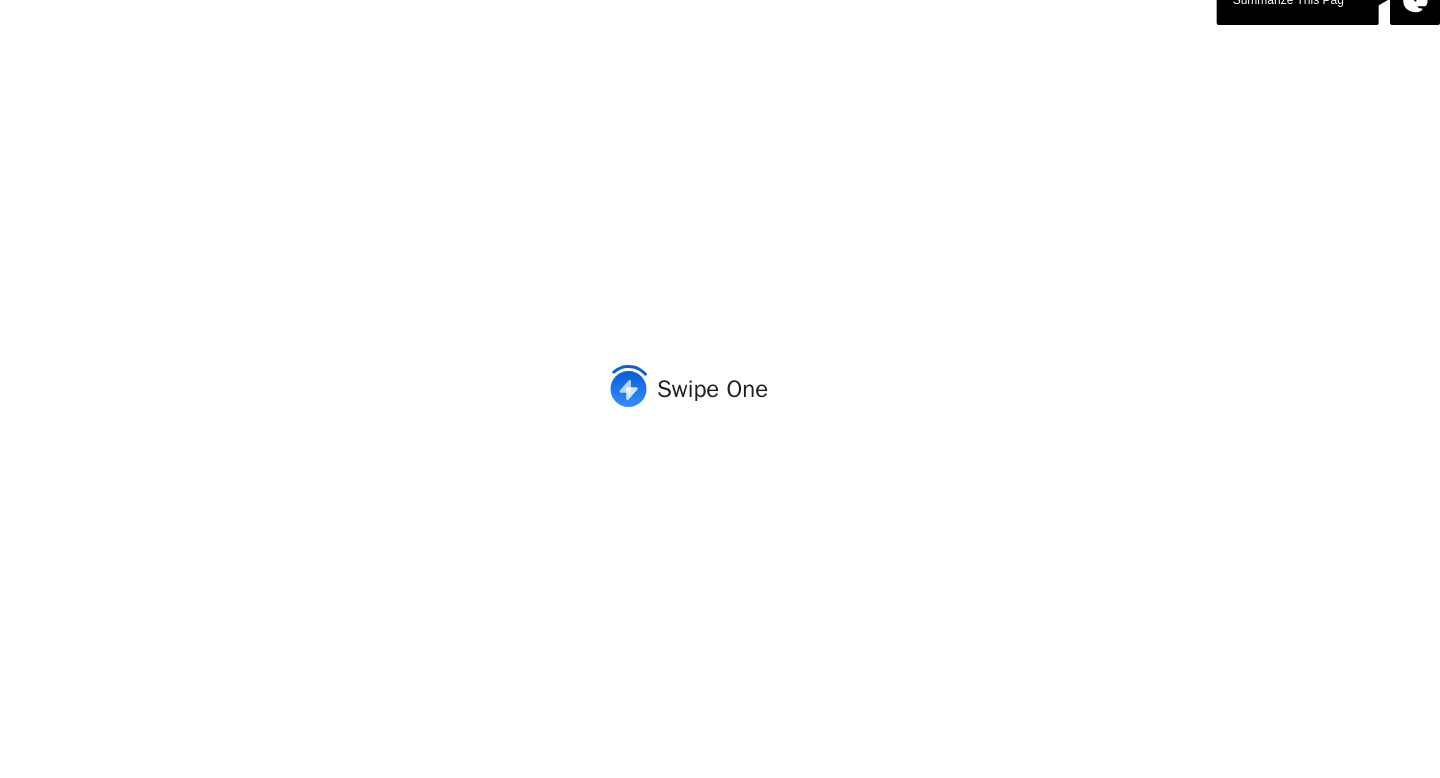 scroll, scrollTop: 0, scrollLeft: 0, axis: both 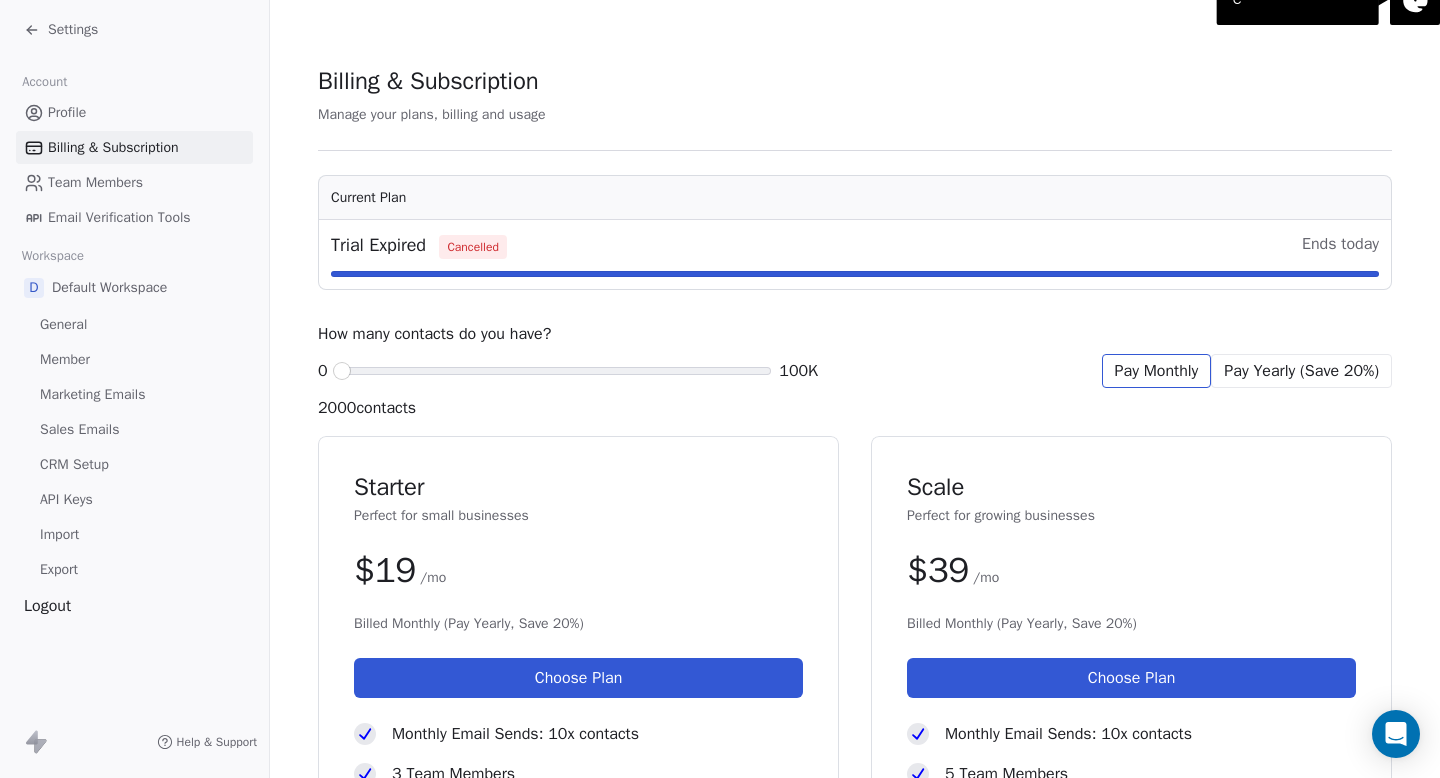 click on "Settings" at bounding box center [73, 30] 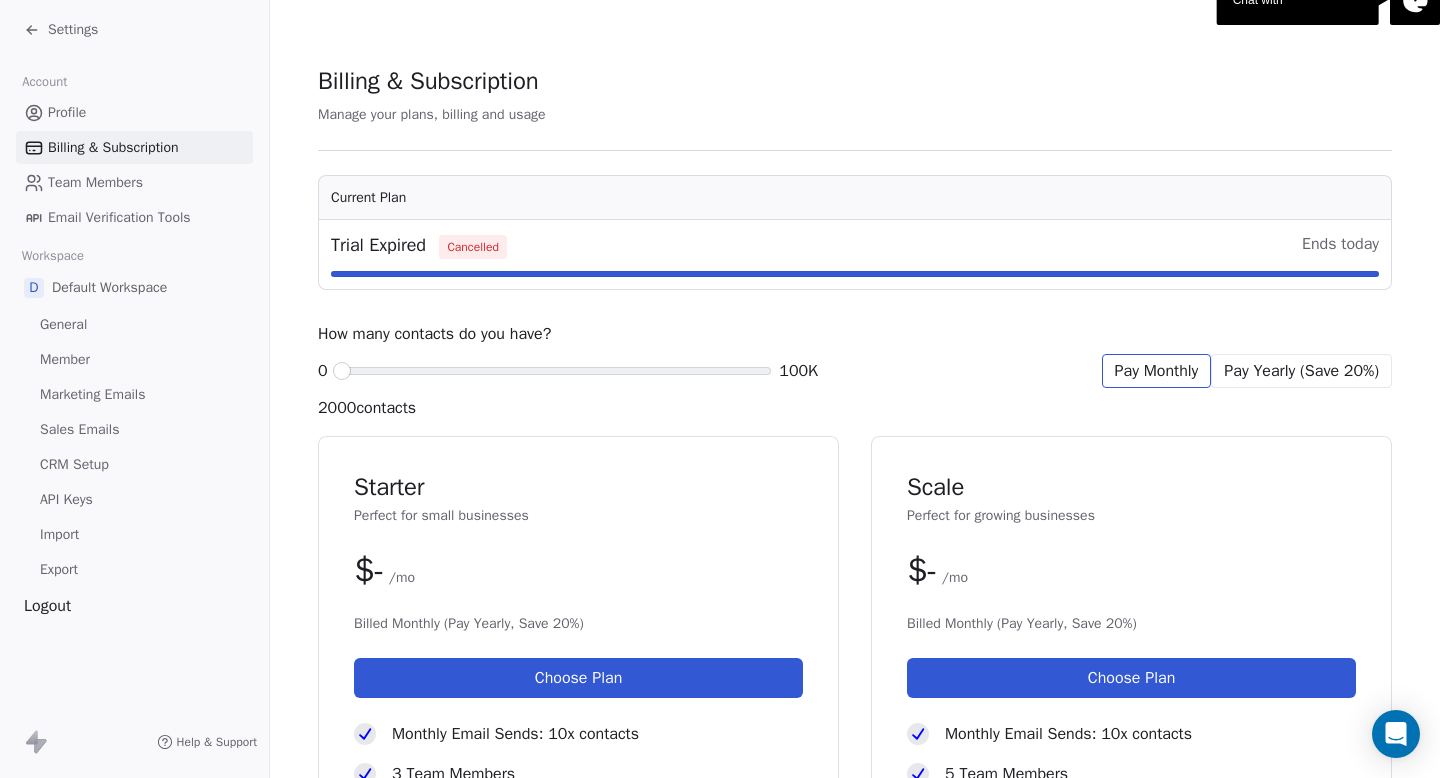 click on "Settings" at bounding box center (73, 30) 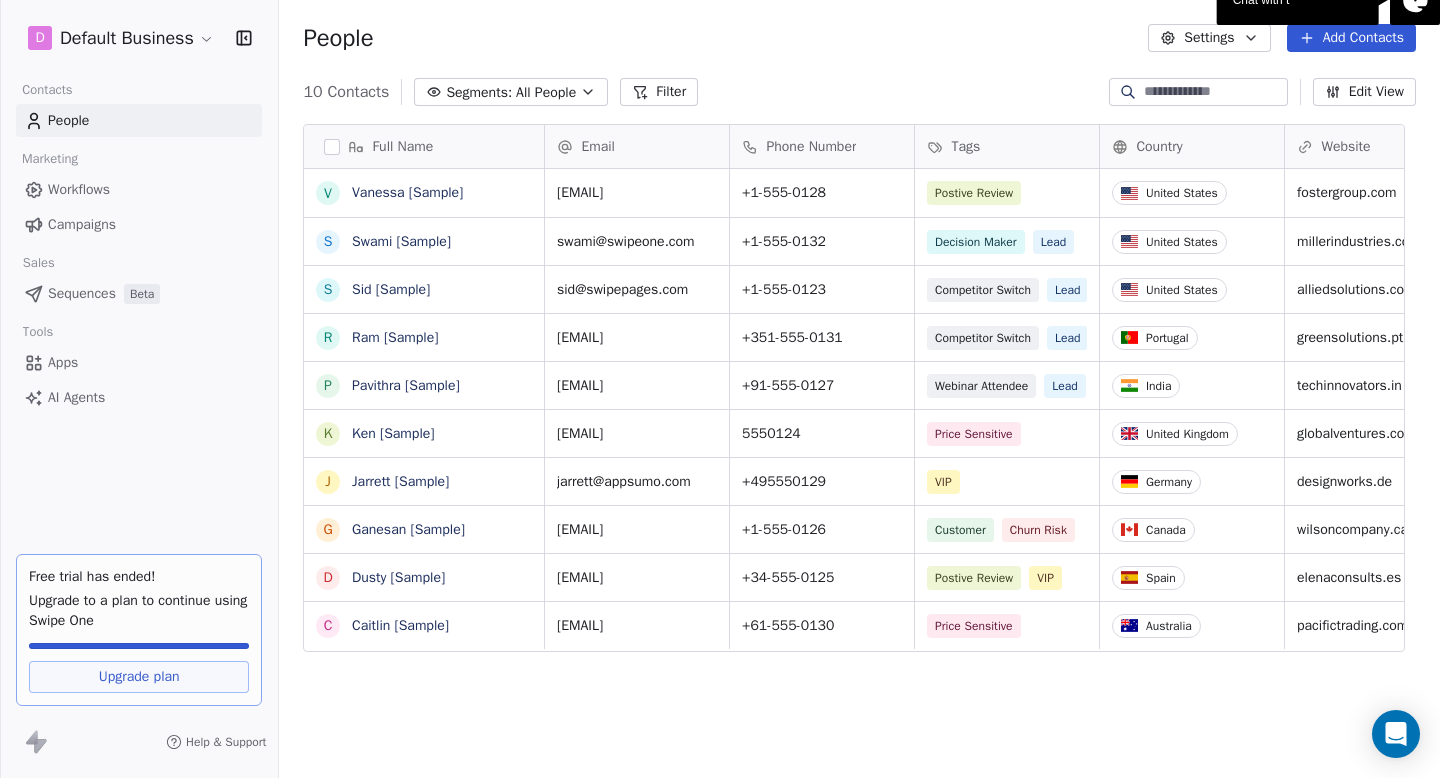 scroll, scrollTop: 0, scrollLeft: 0, axis: both 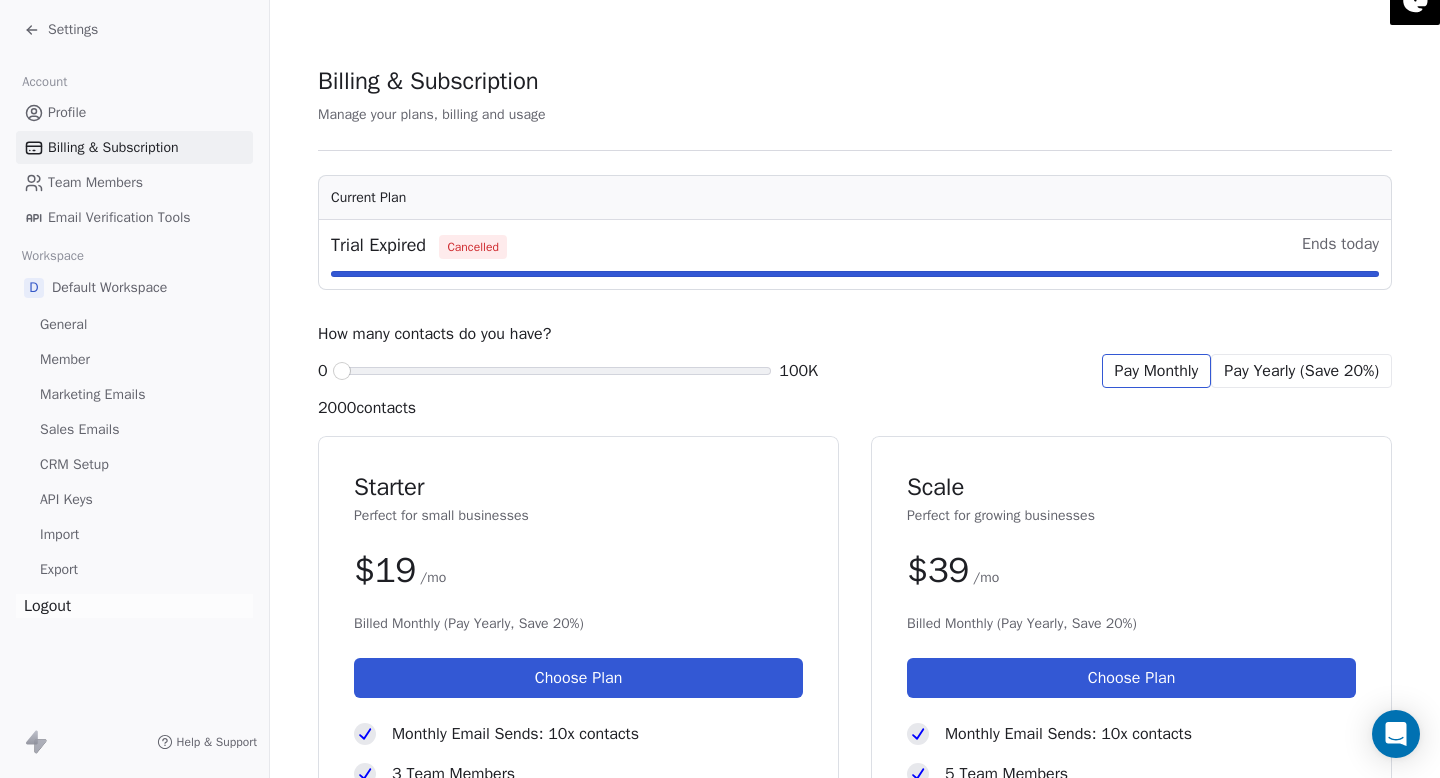 click on "Logout" at bounding box center [134, 606] 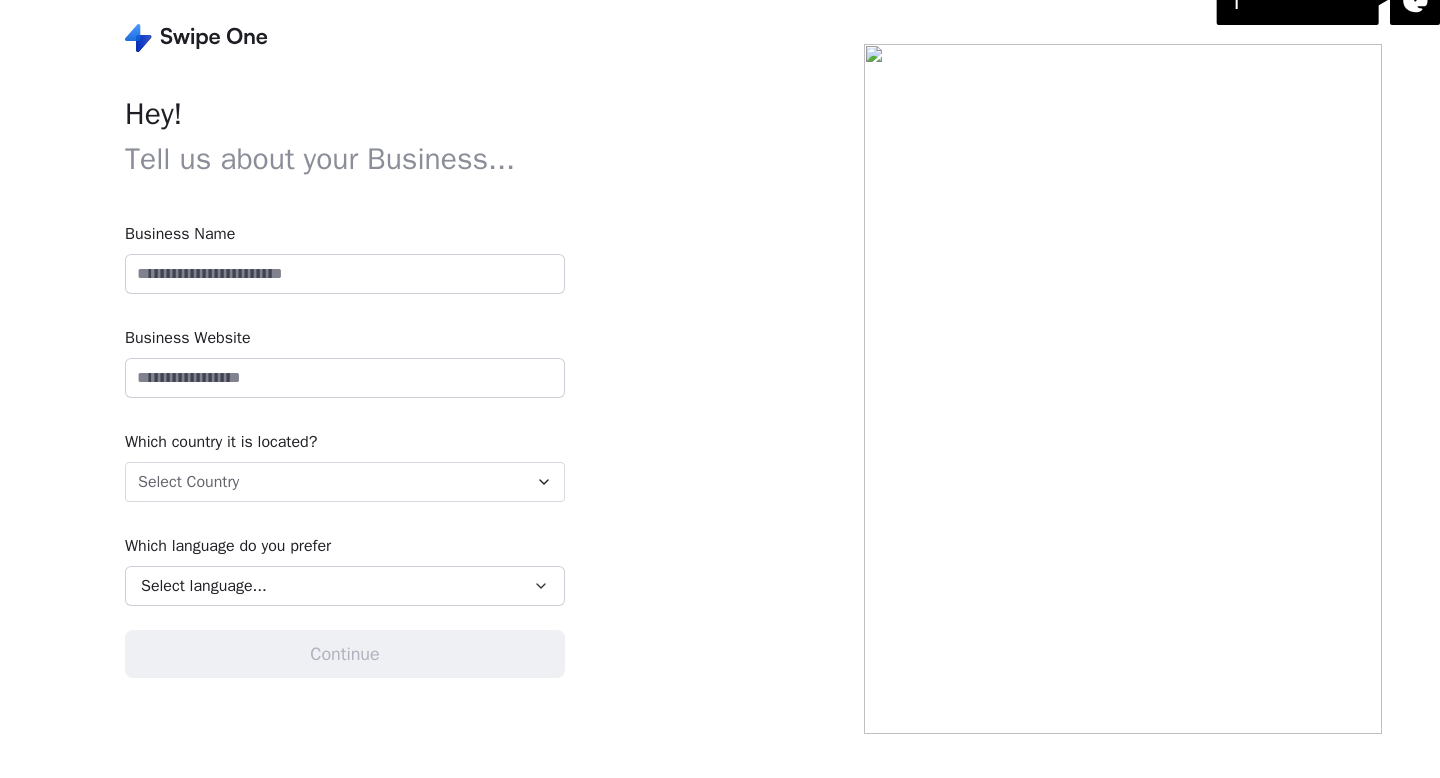 scroll, scrollTop: 0, scrollLeft: 0, axis: both 